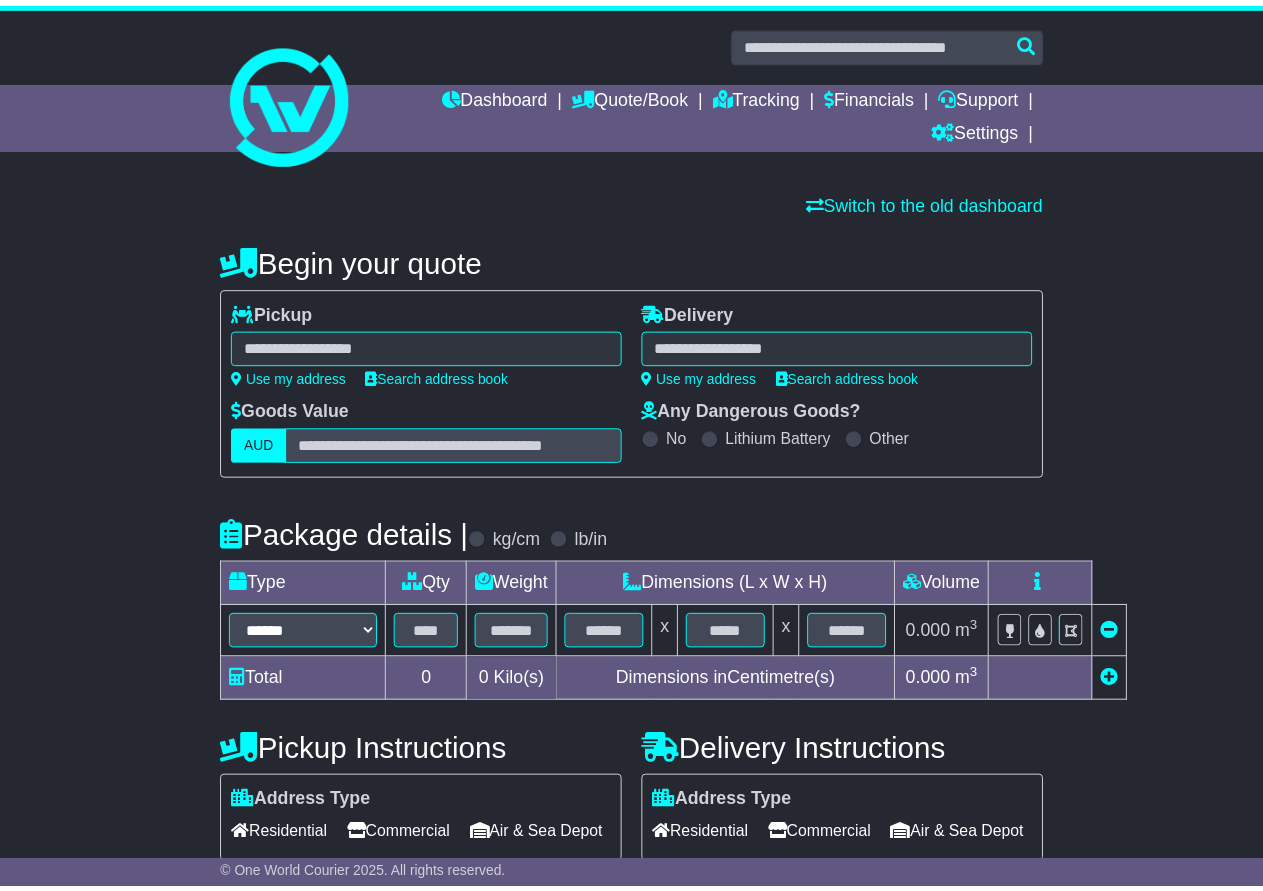 scroll, scrollTop: 0, scrollLeft: 0, axis: both 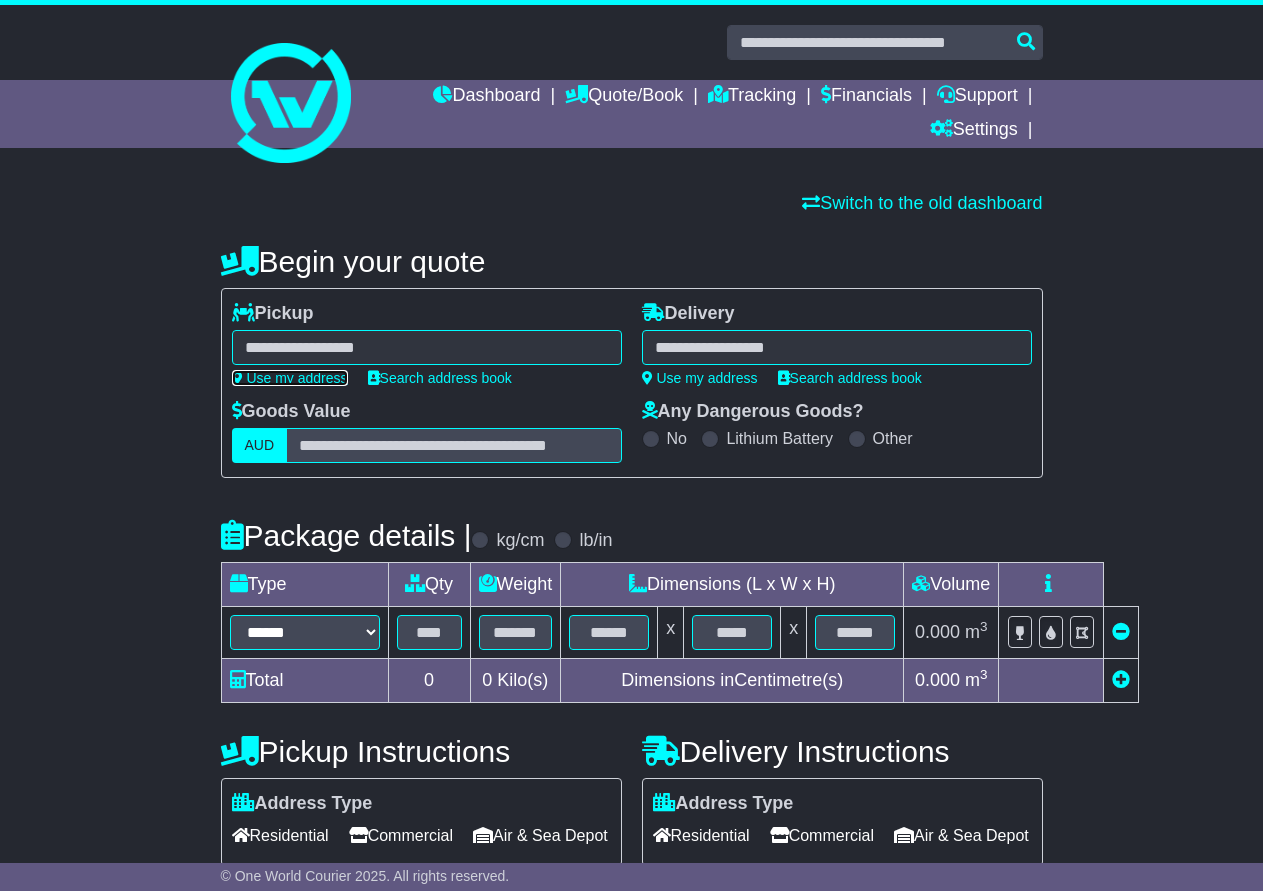 click on "Use my address" at bounding box center (290, 378) 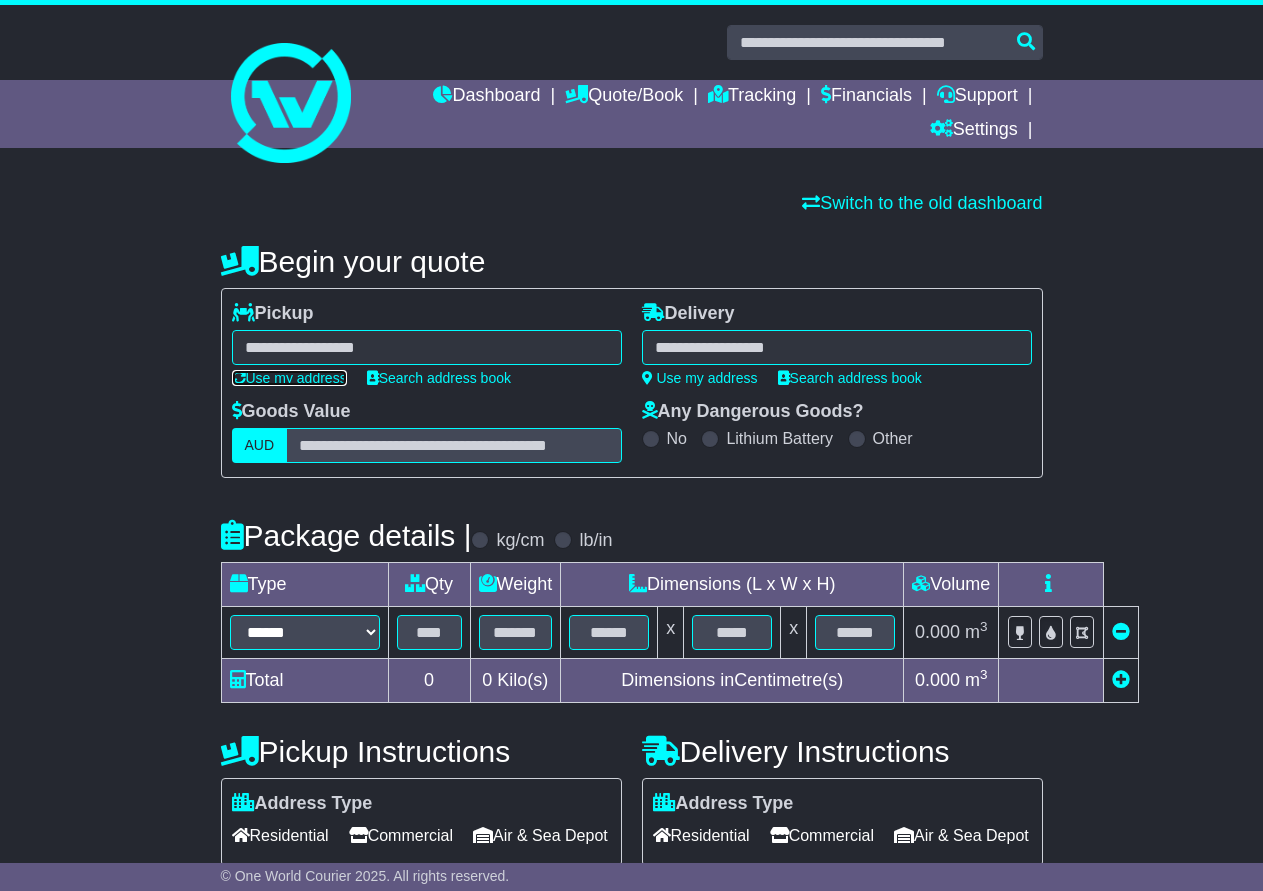 type on "**********" 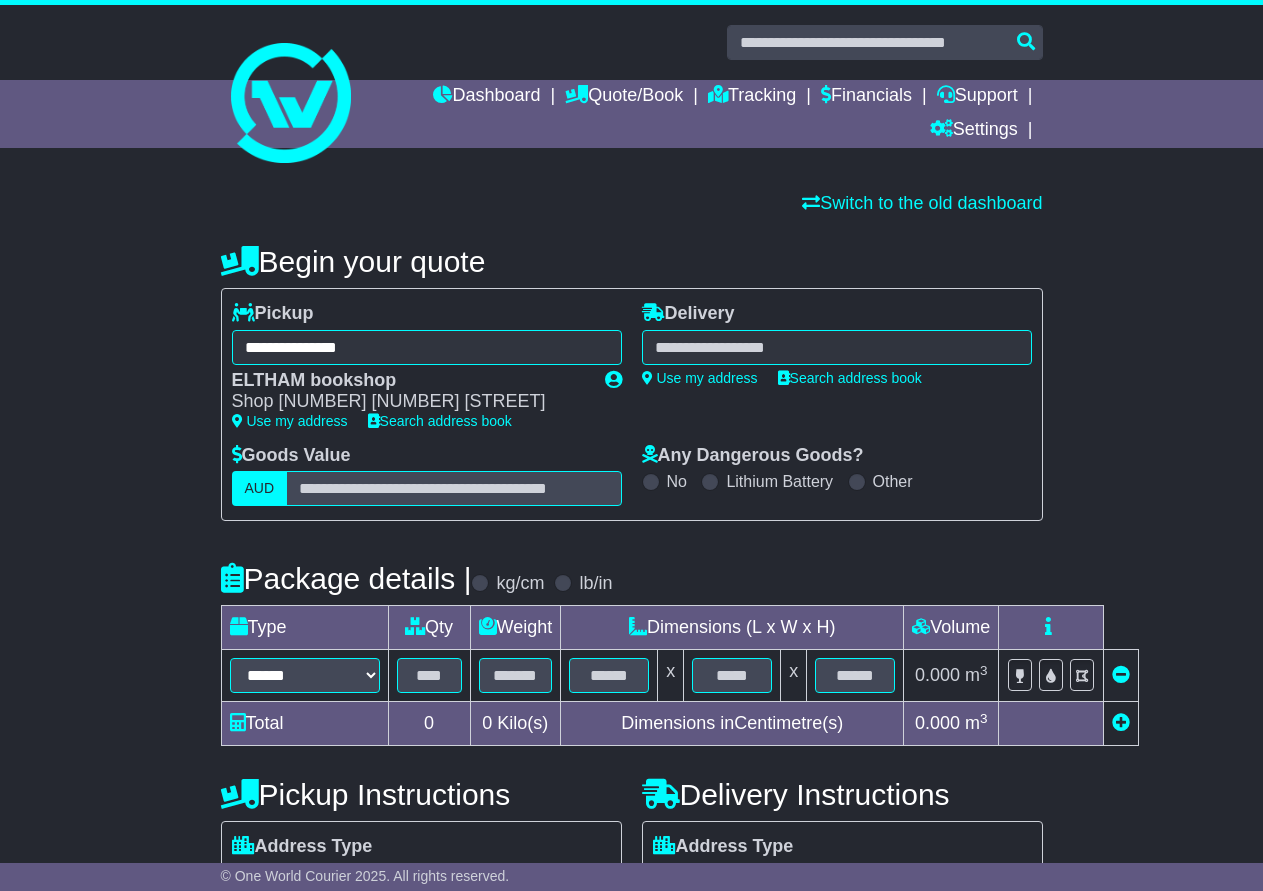 click at bounding box center (837, 347) 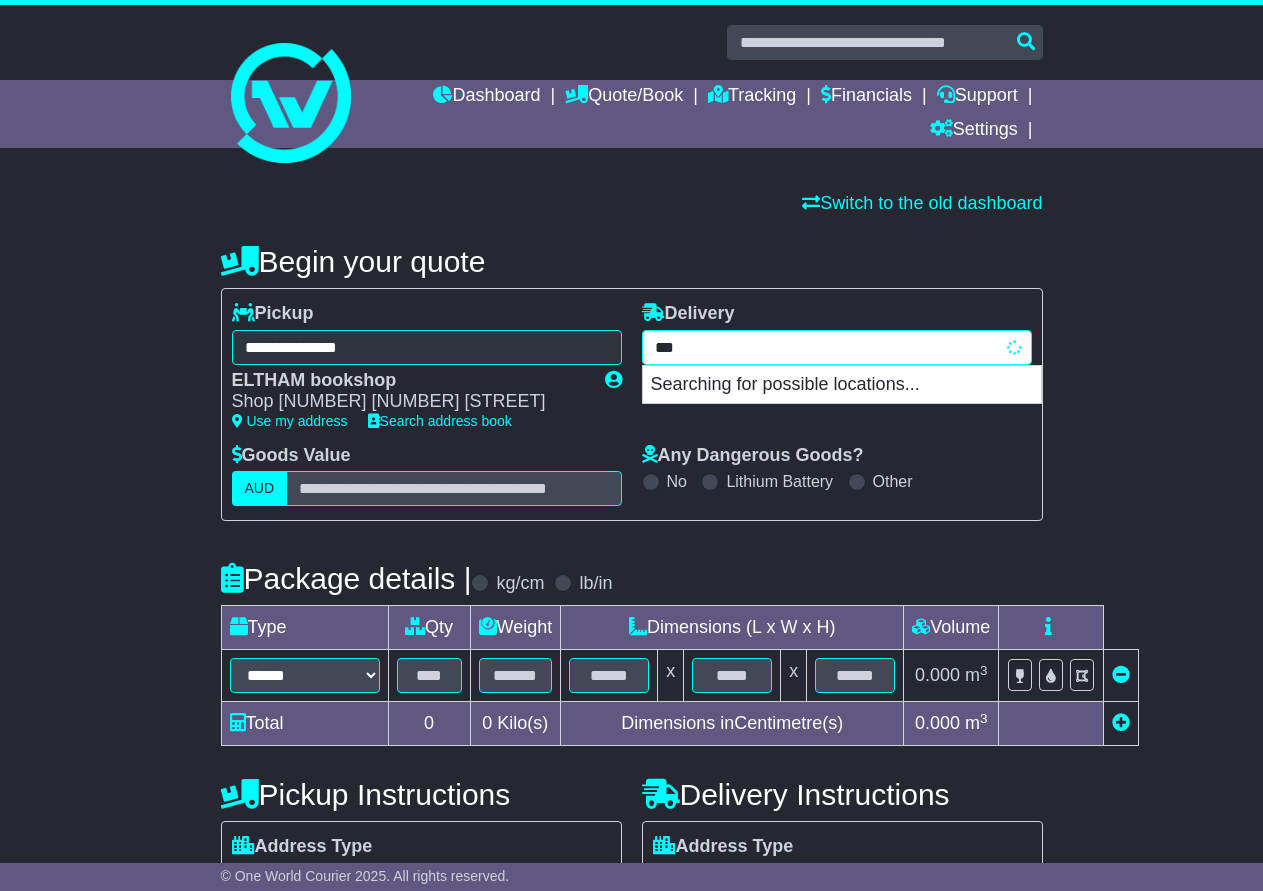 type on "****" 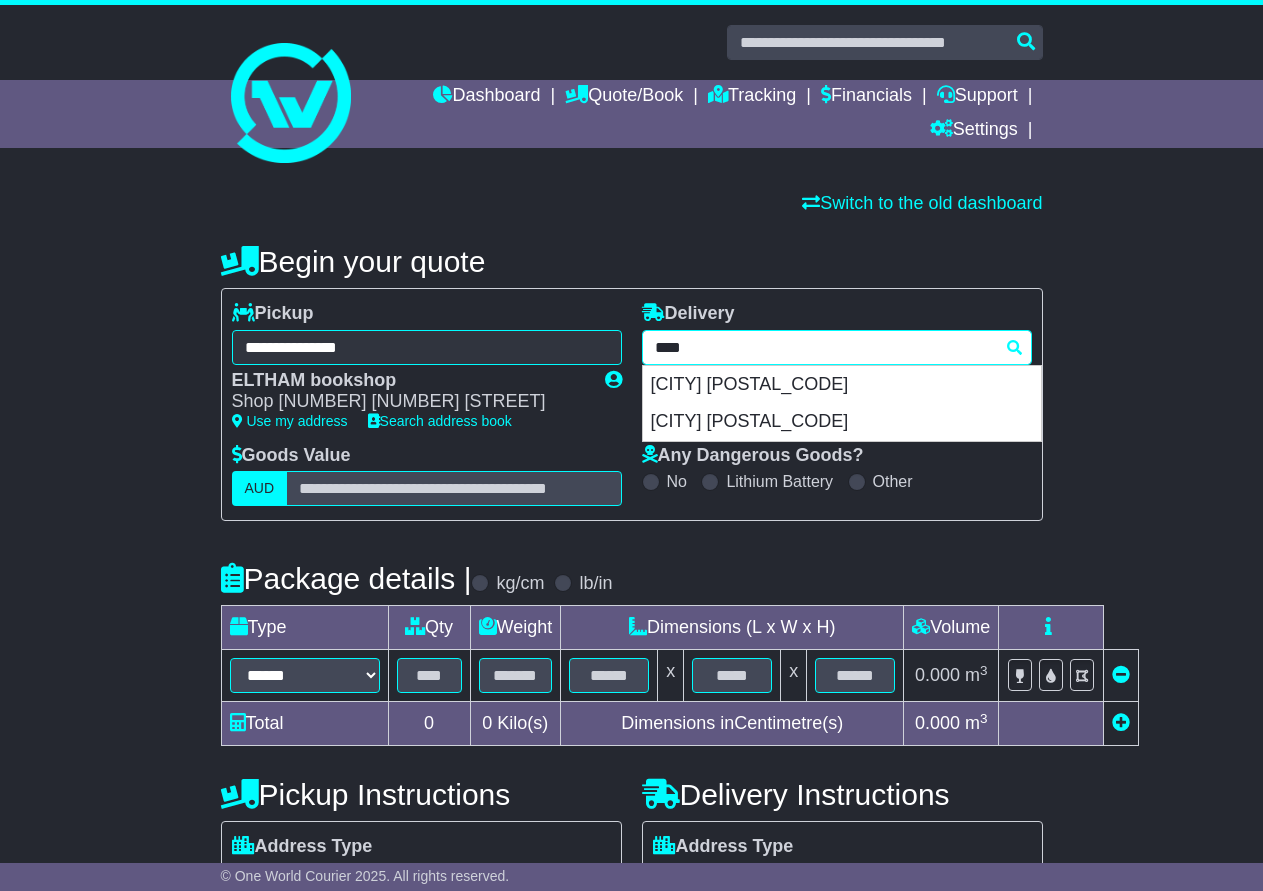 click on "[CITY] [POSTAL_CODE]" at bounding box center [842, 385] 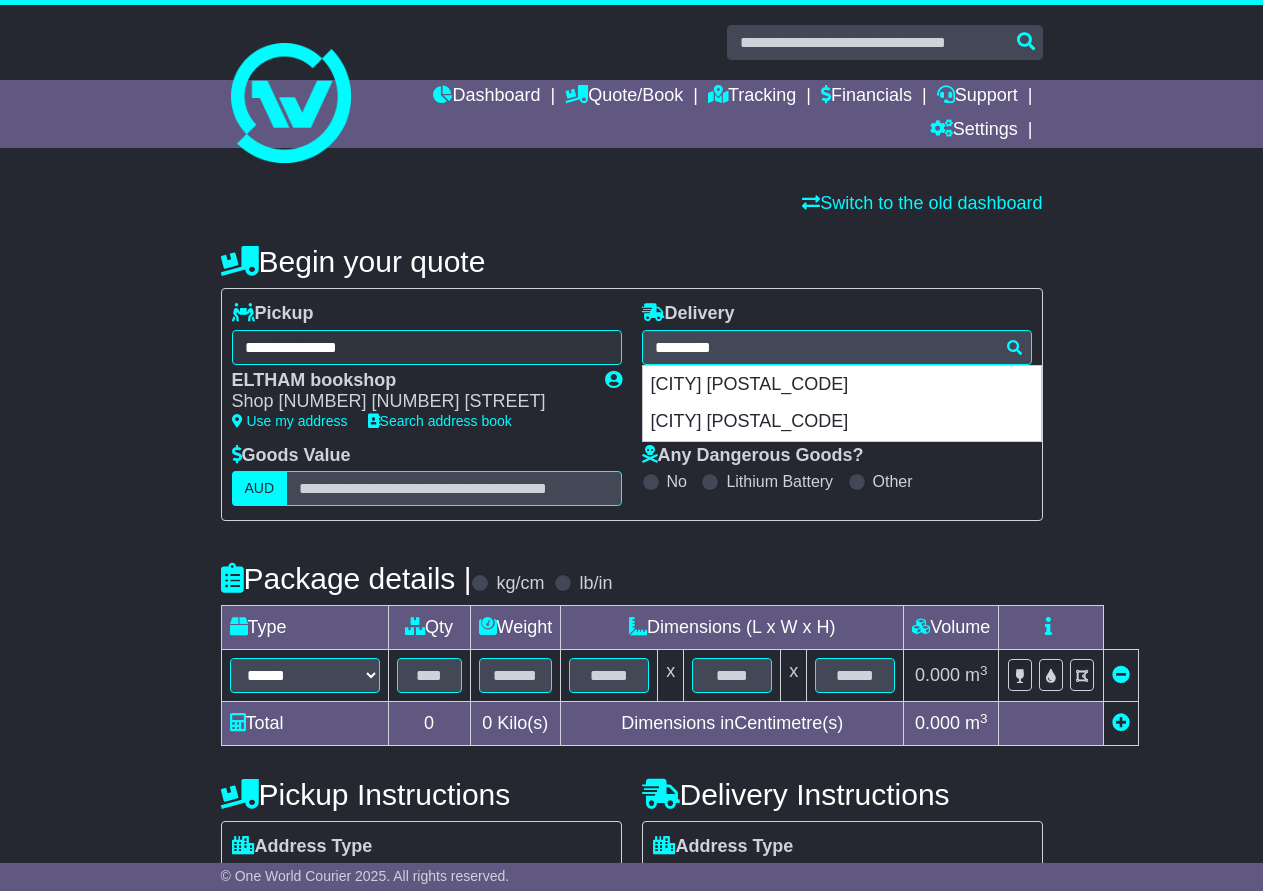 type on "**********" 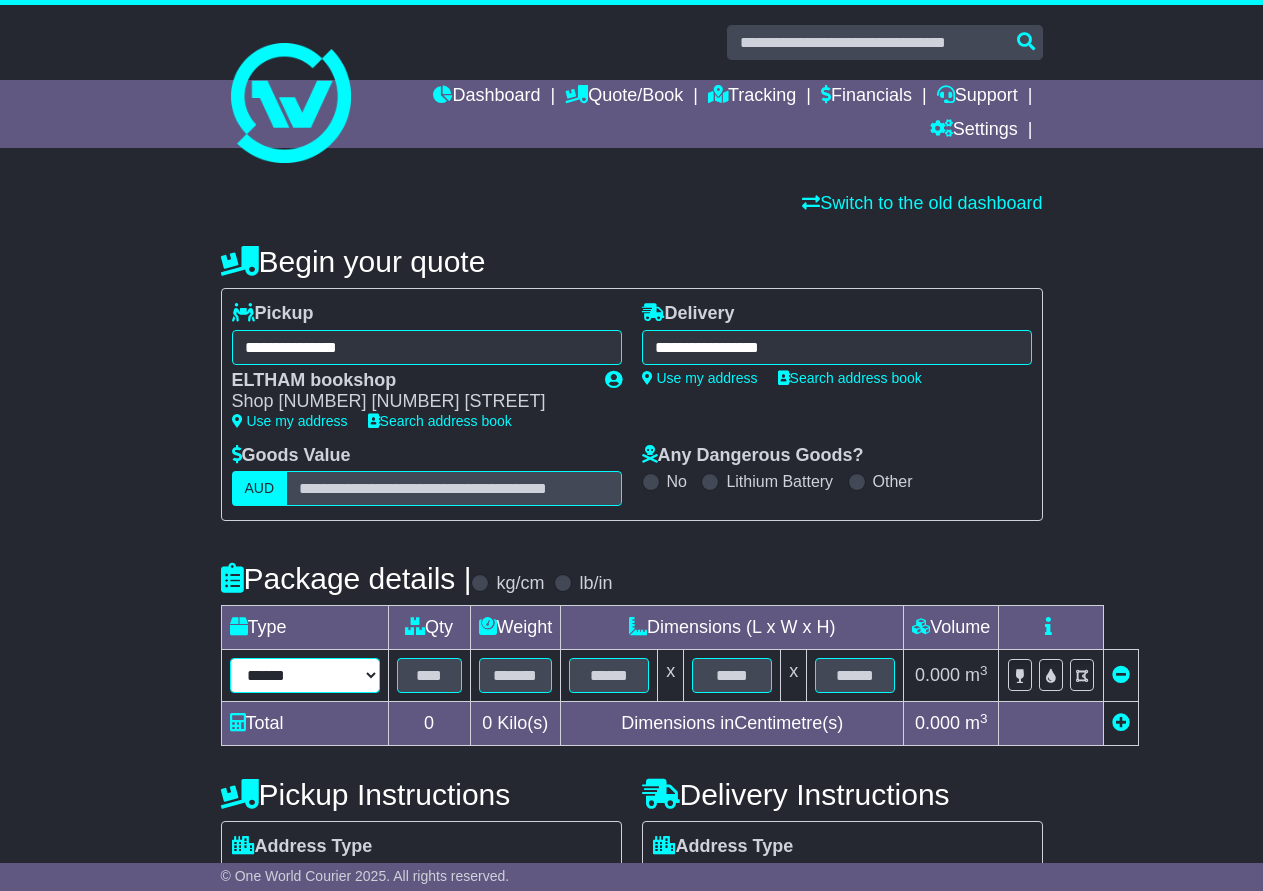 click on "****** ****** *** ******** ***** **** **** ****** *** *******" at bounding box center (305, 675) 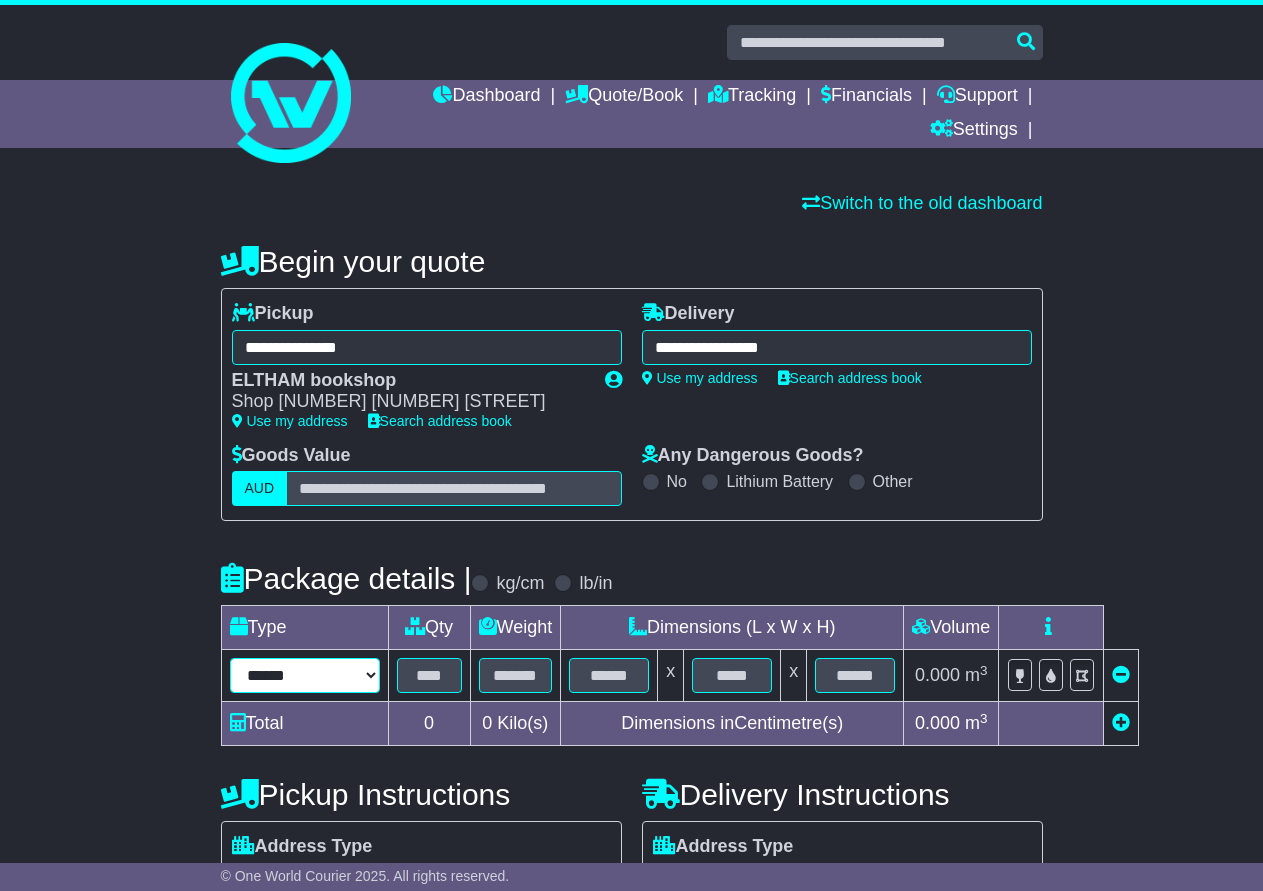 select on "*****" 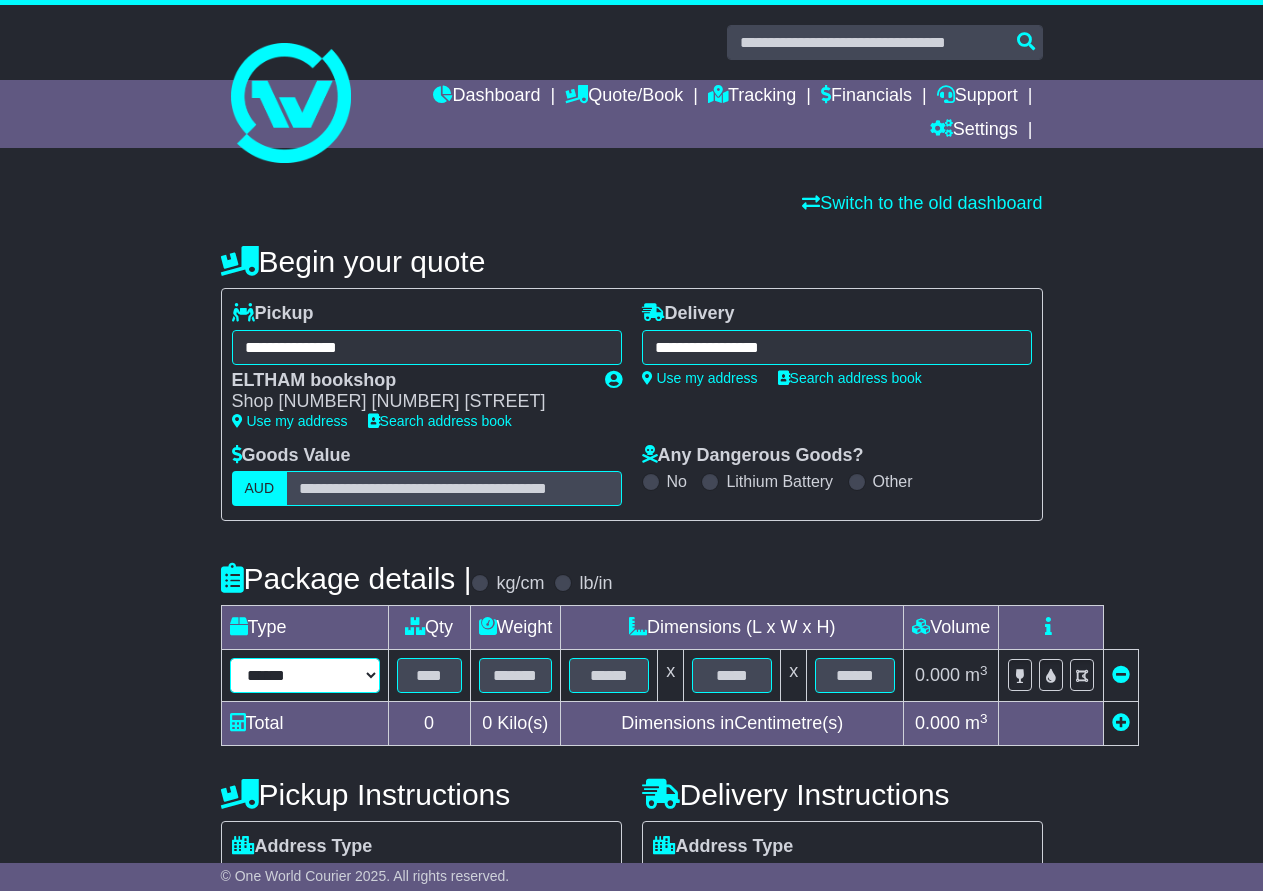 click on "****** ****** *** ******** ***** **** **** ****** *** *******" at bounding box center [305, 675] 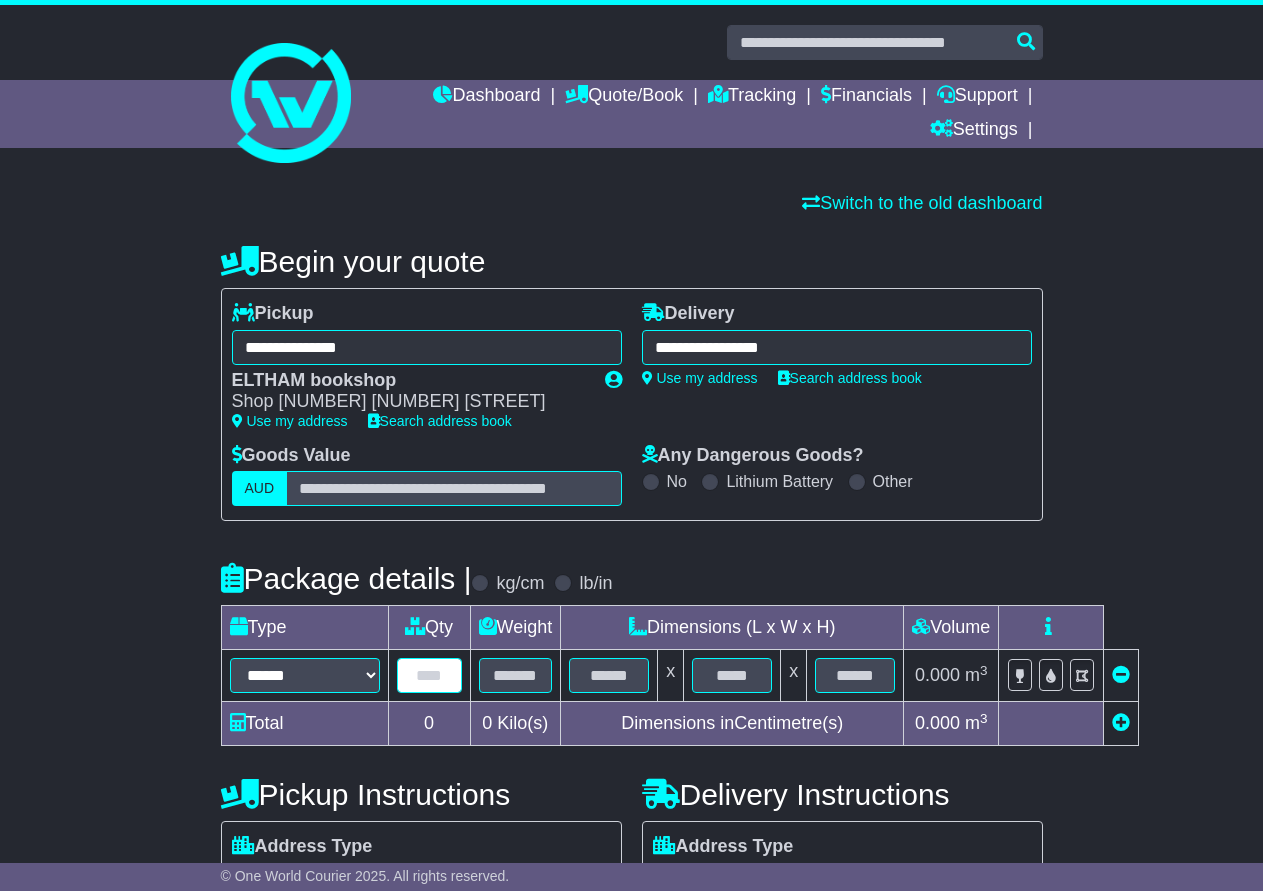 click at bounding box center [429, 675] 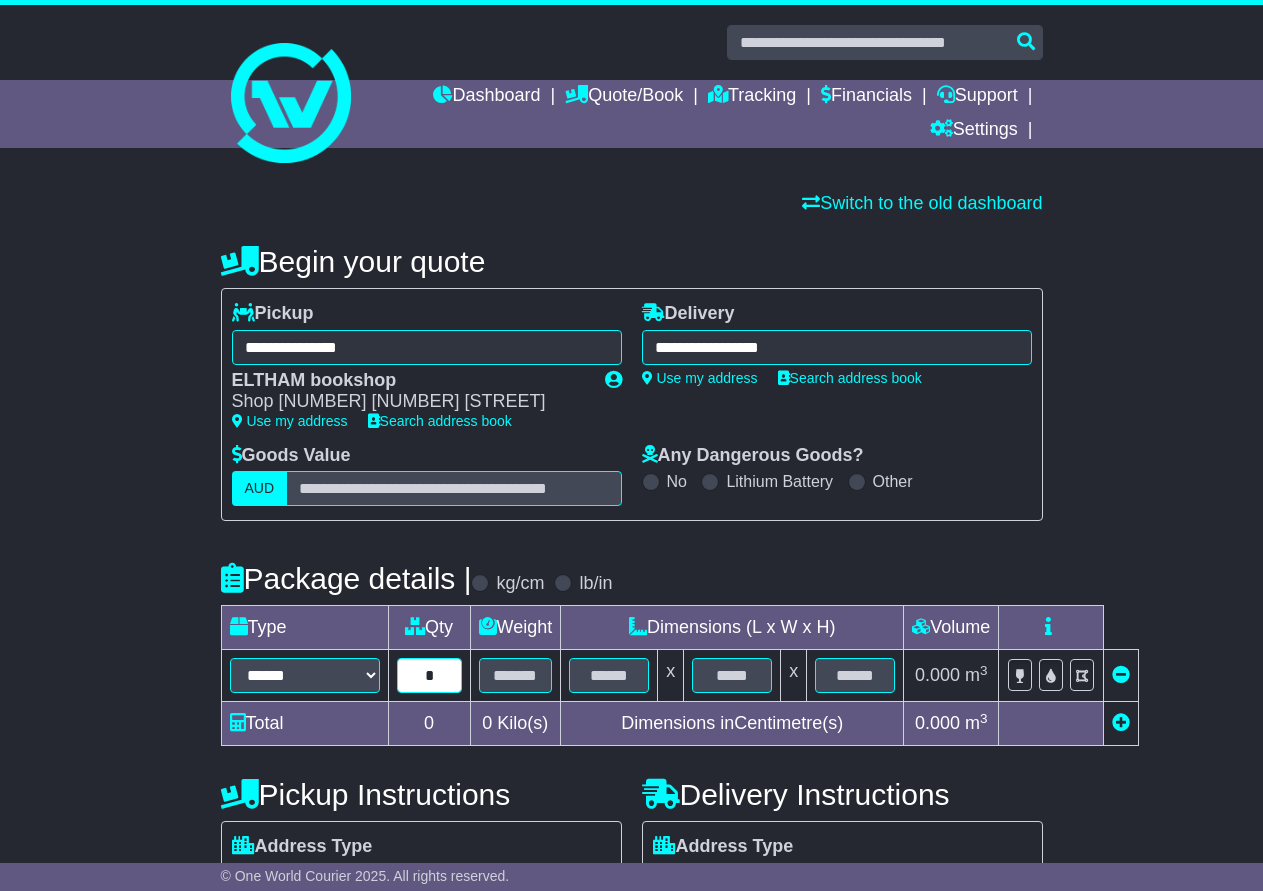 type on "*" 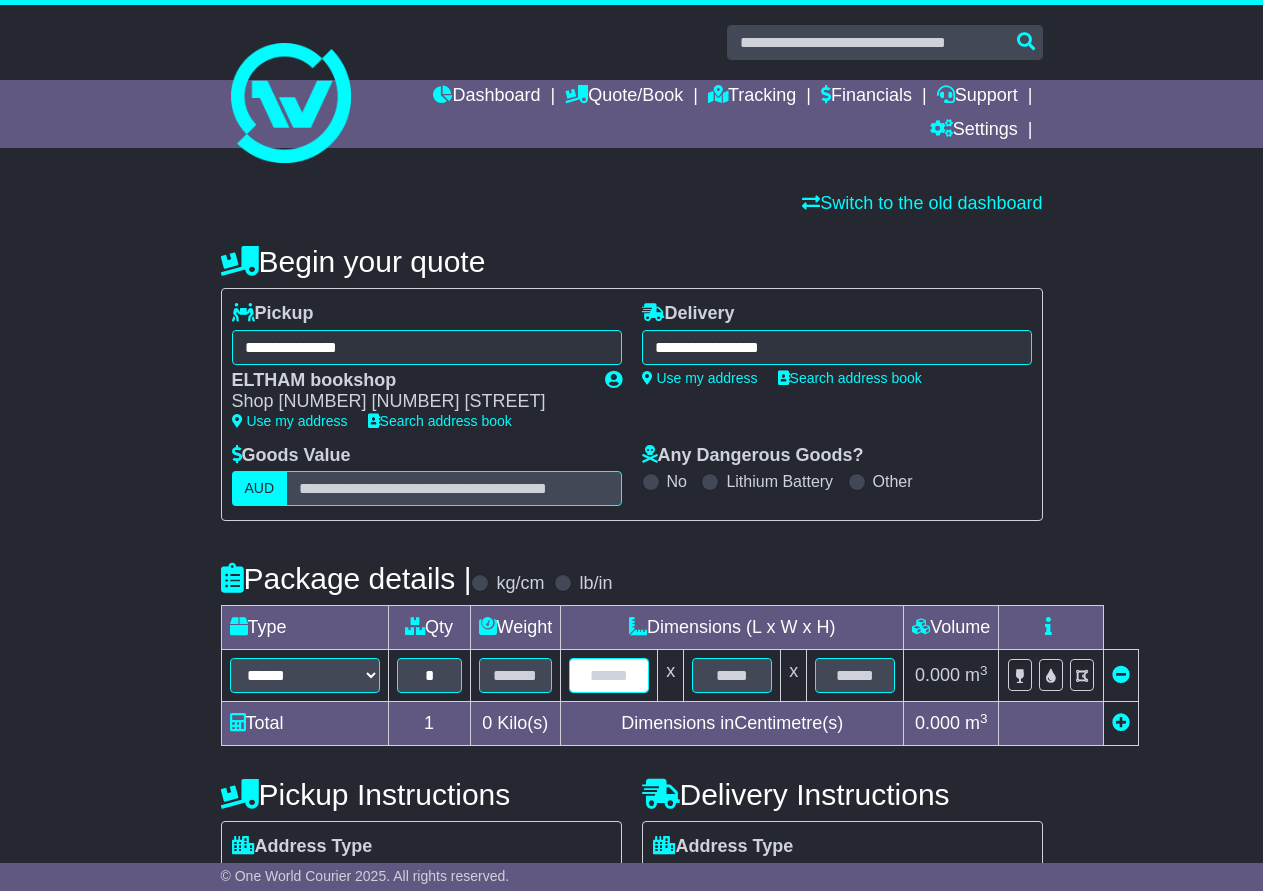 click at bounding box center [609, 675] 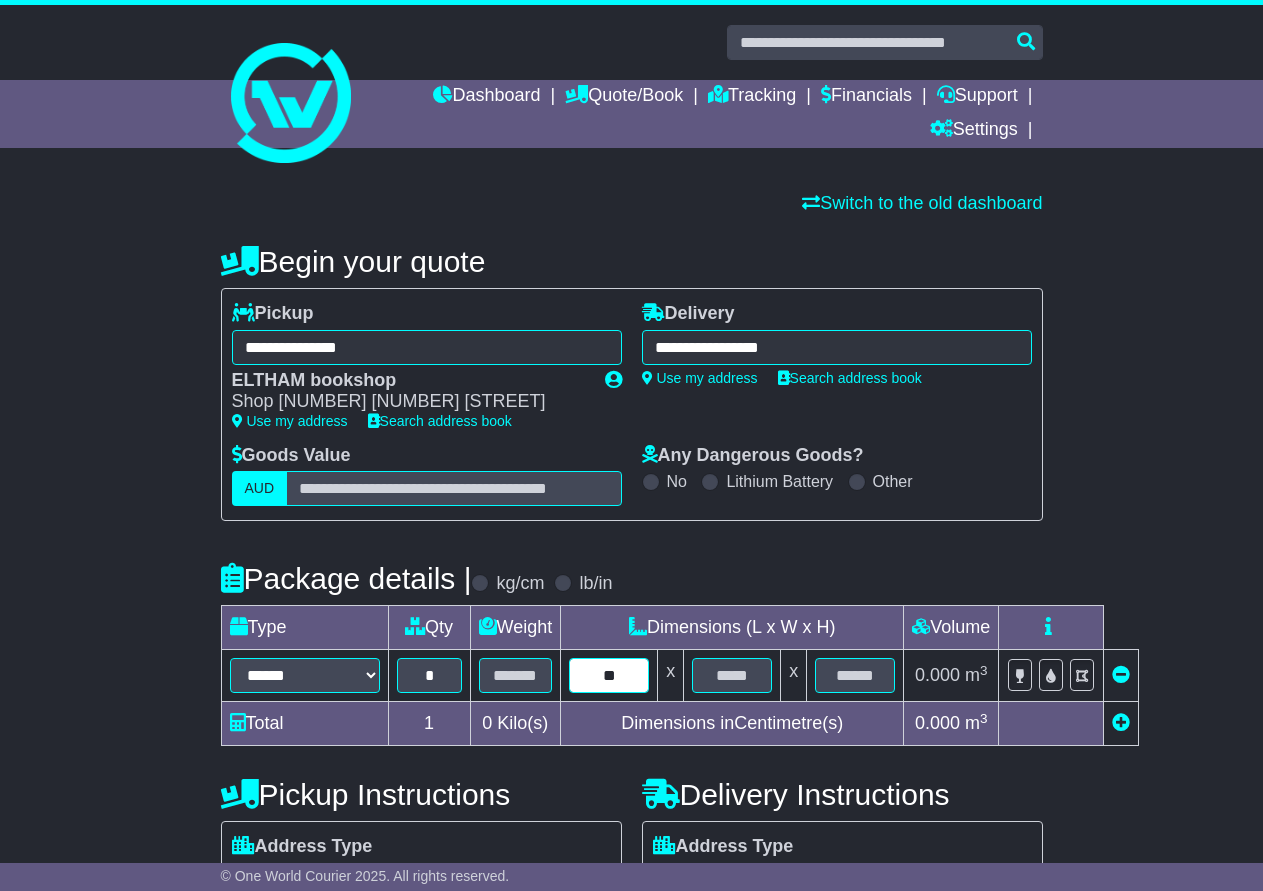 type on "**" 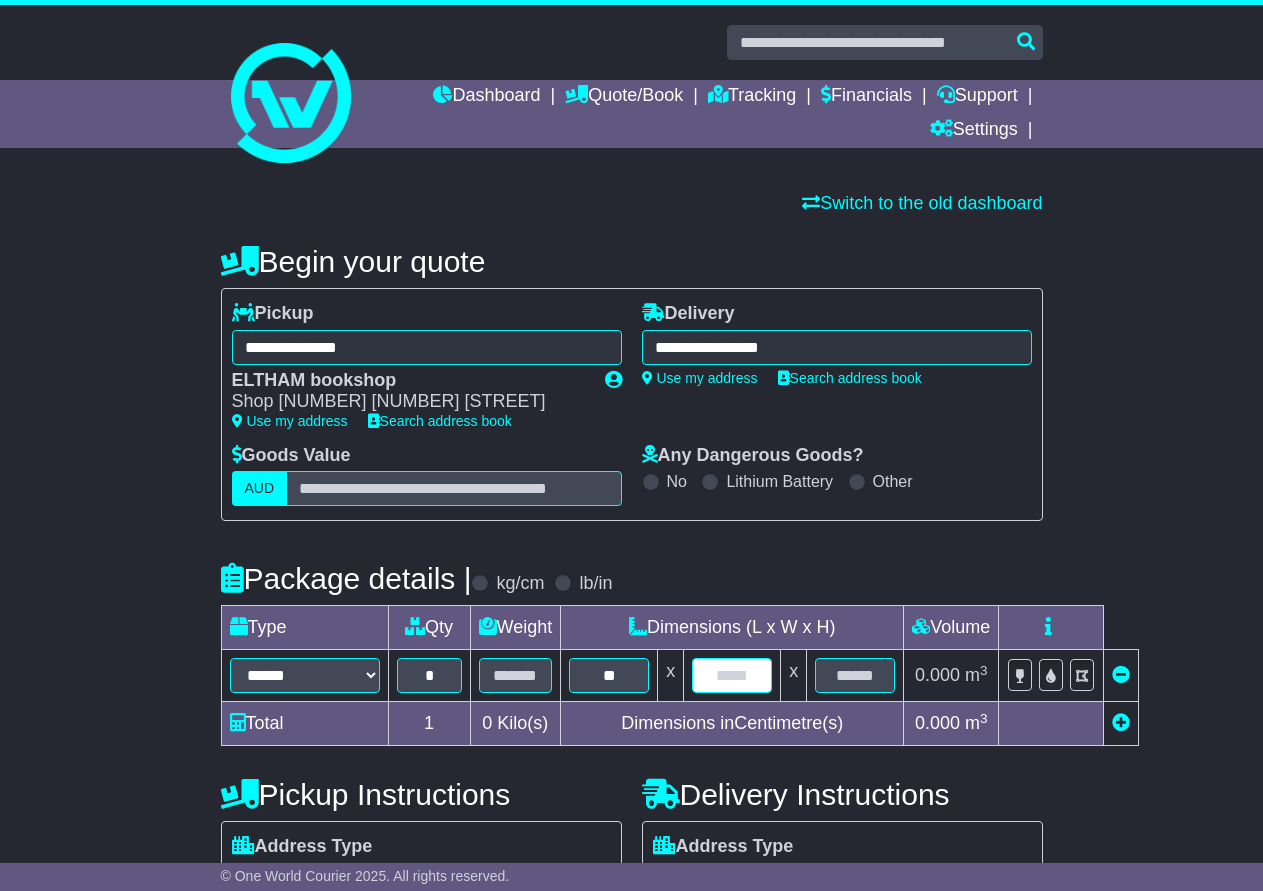 click at bounding box center (732, 675) 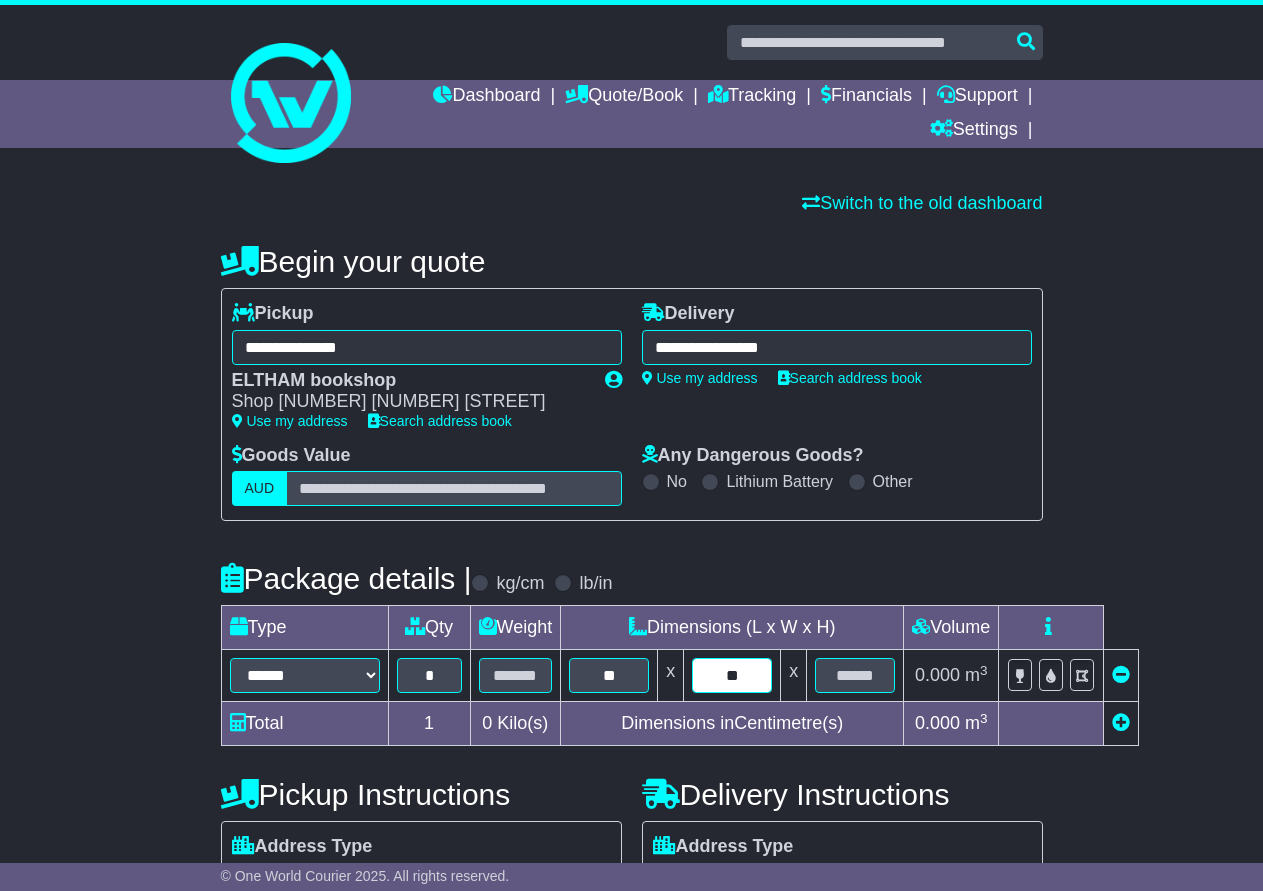 type on "**" 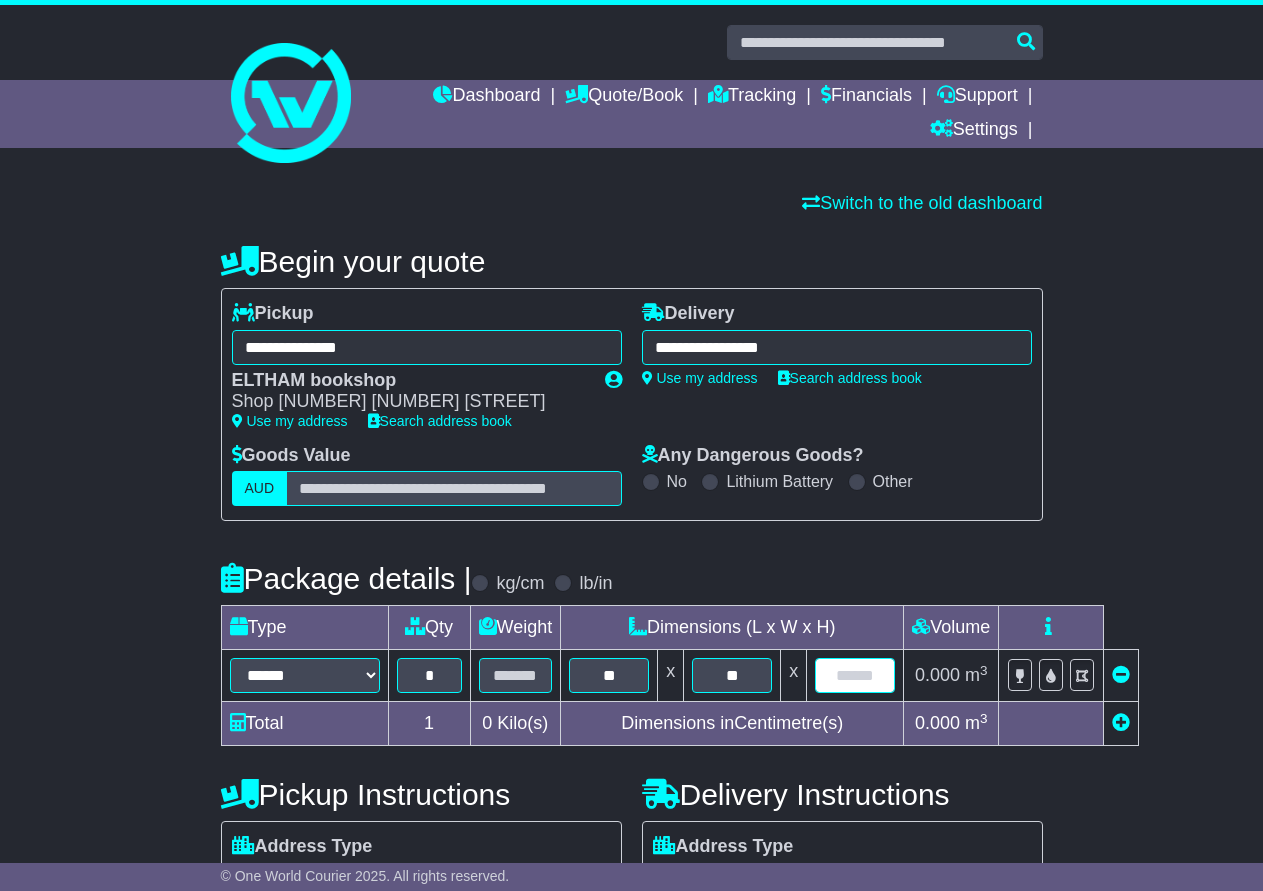 click at bounding box center [855, 675] 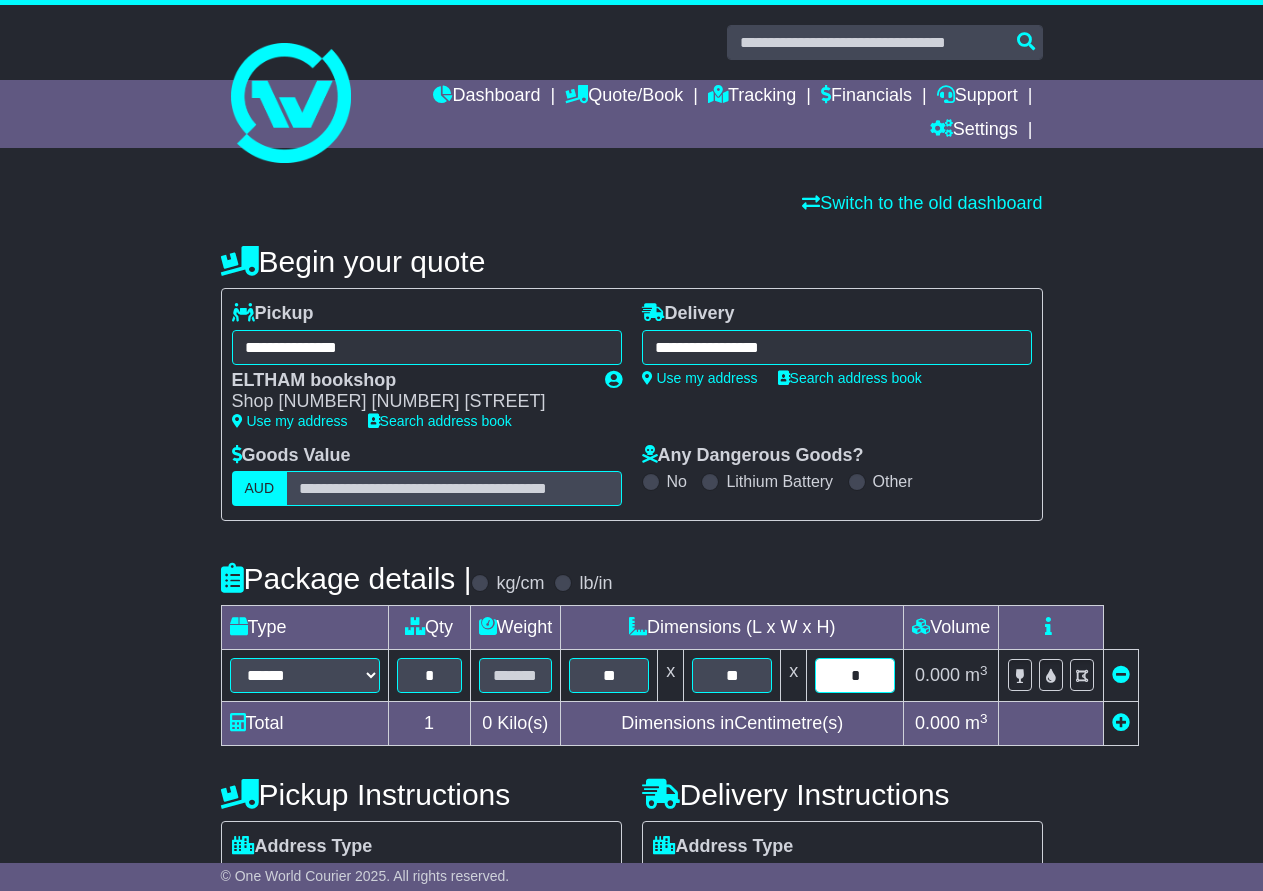 click on "*" at bounding box center [855, 675] 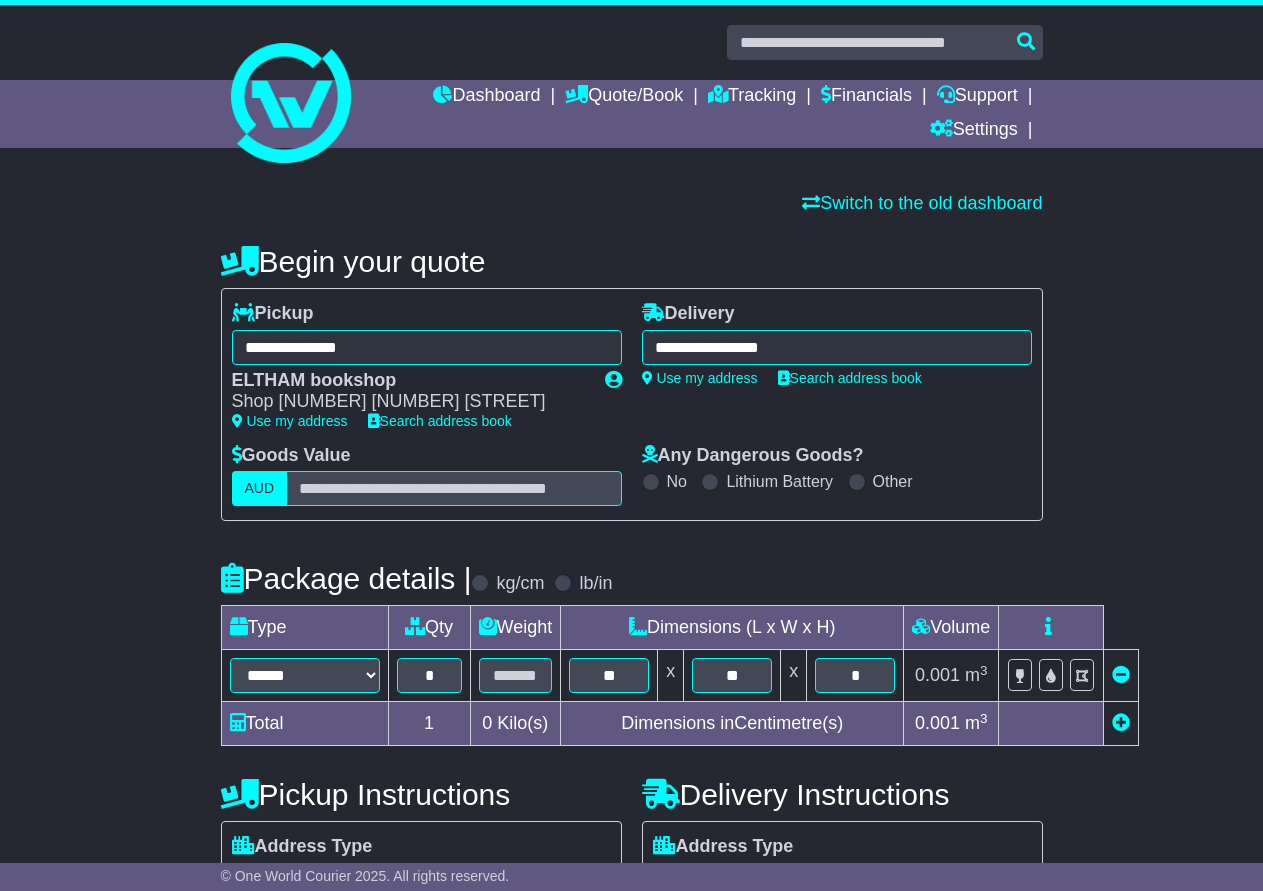 click on "Dimensions in
Centimetre(s)" at bounding box center (732, 724) 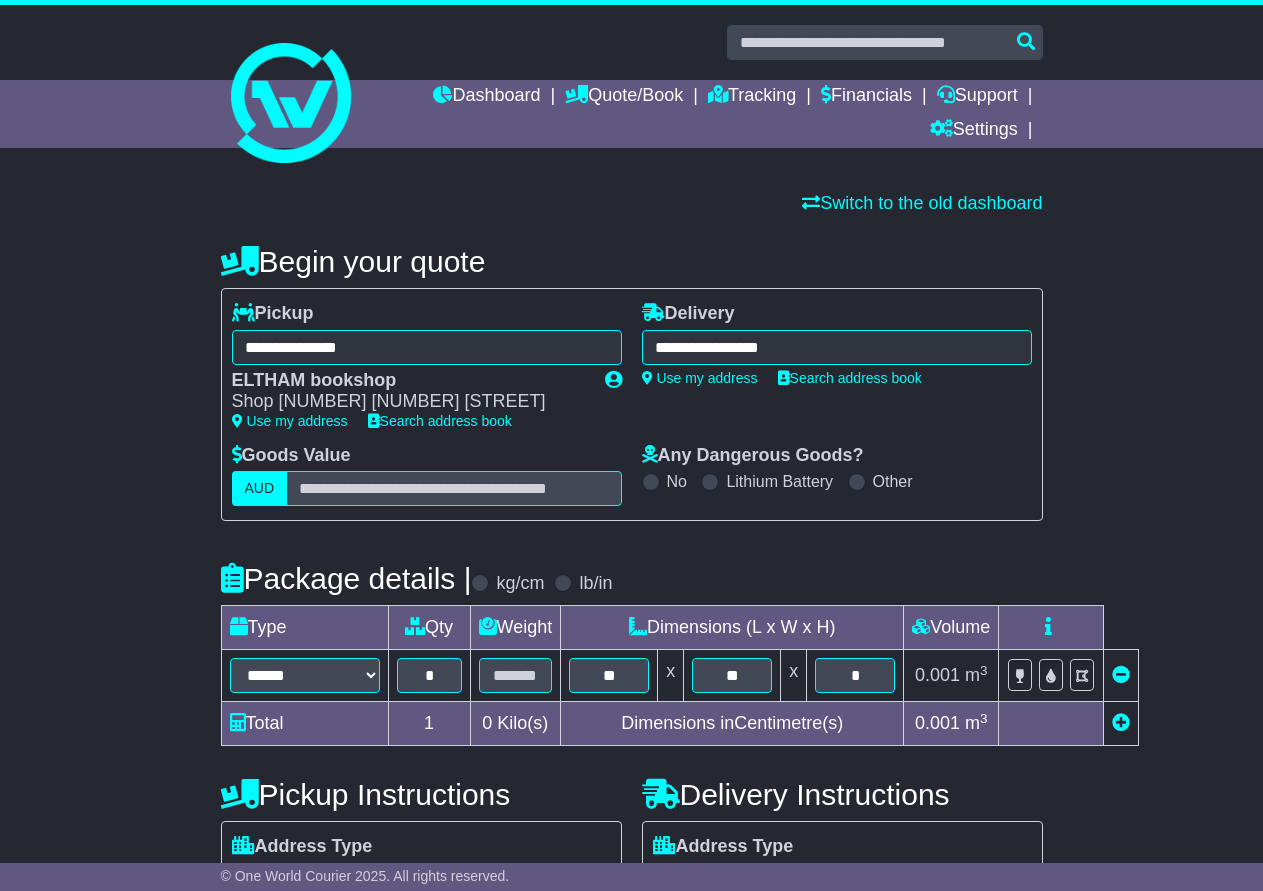 scroll, scrollTop: 274, scrollLeft: 0, axis: vertical 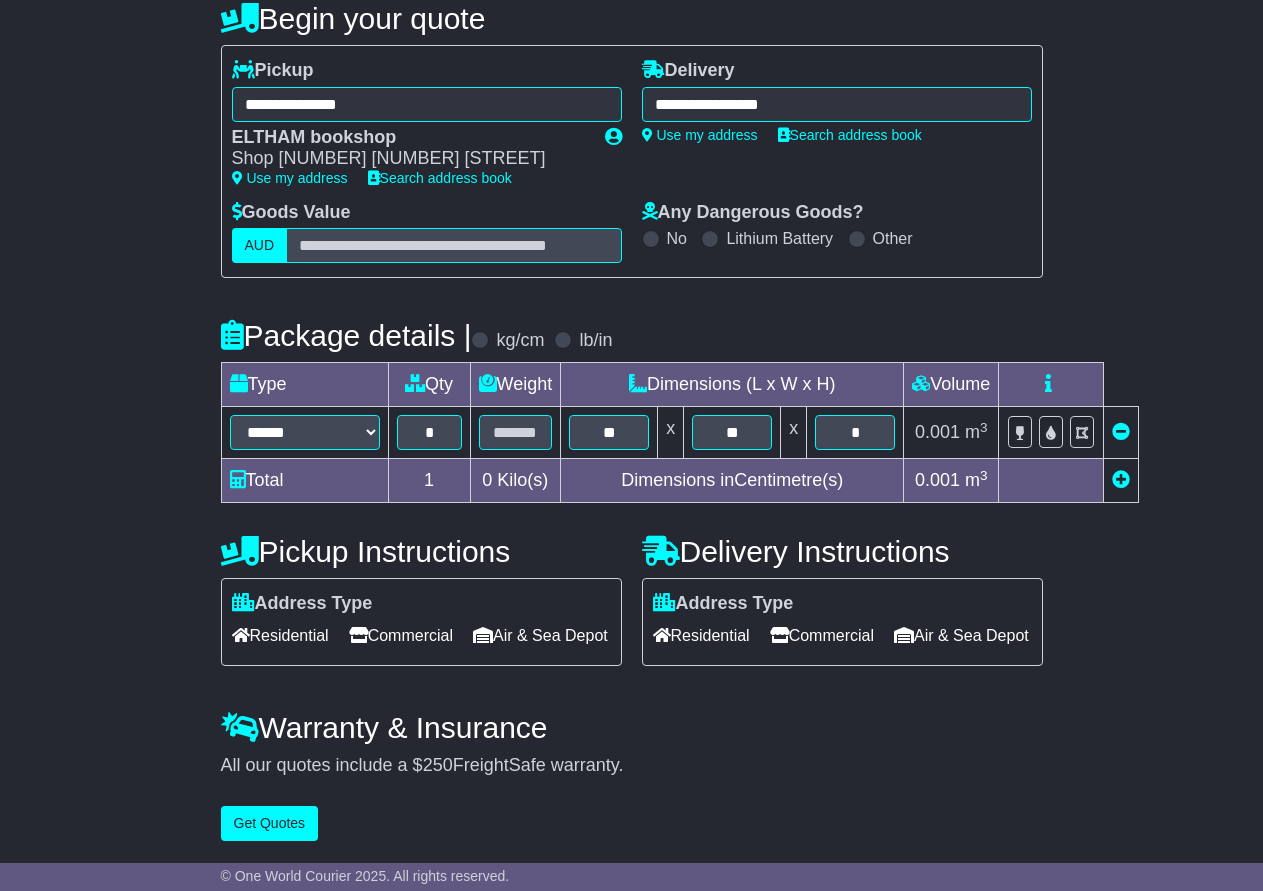 click on "Residential" at bounding box center (701, 635) 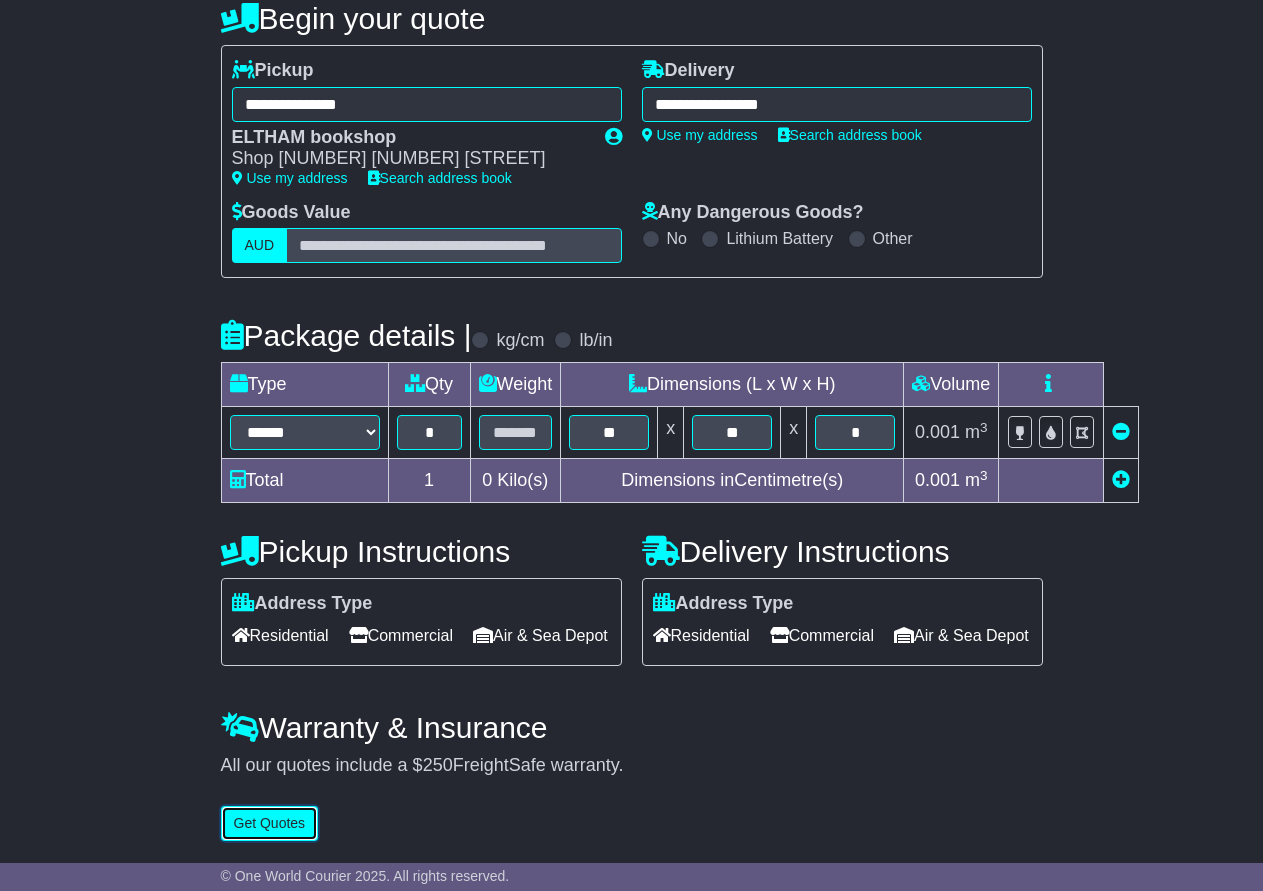 click on "Get Quotes" at bounding box center [270, 823] 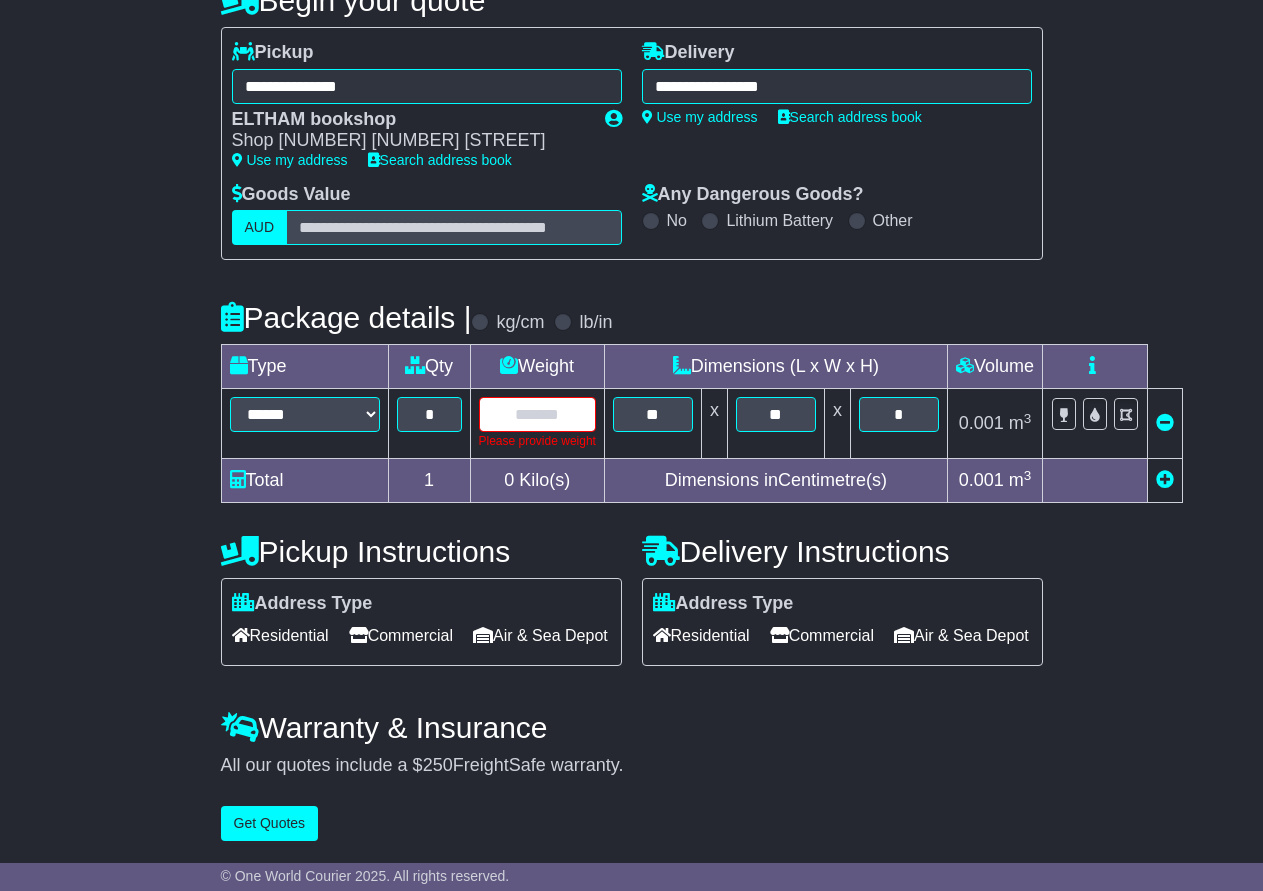 click at bounding box center (537, 414) 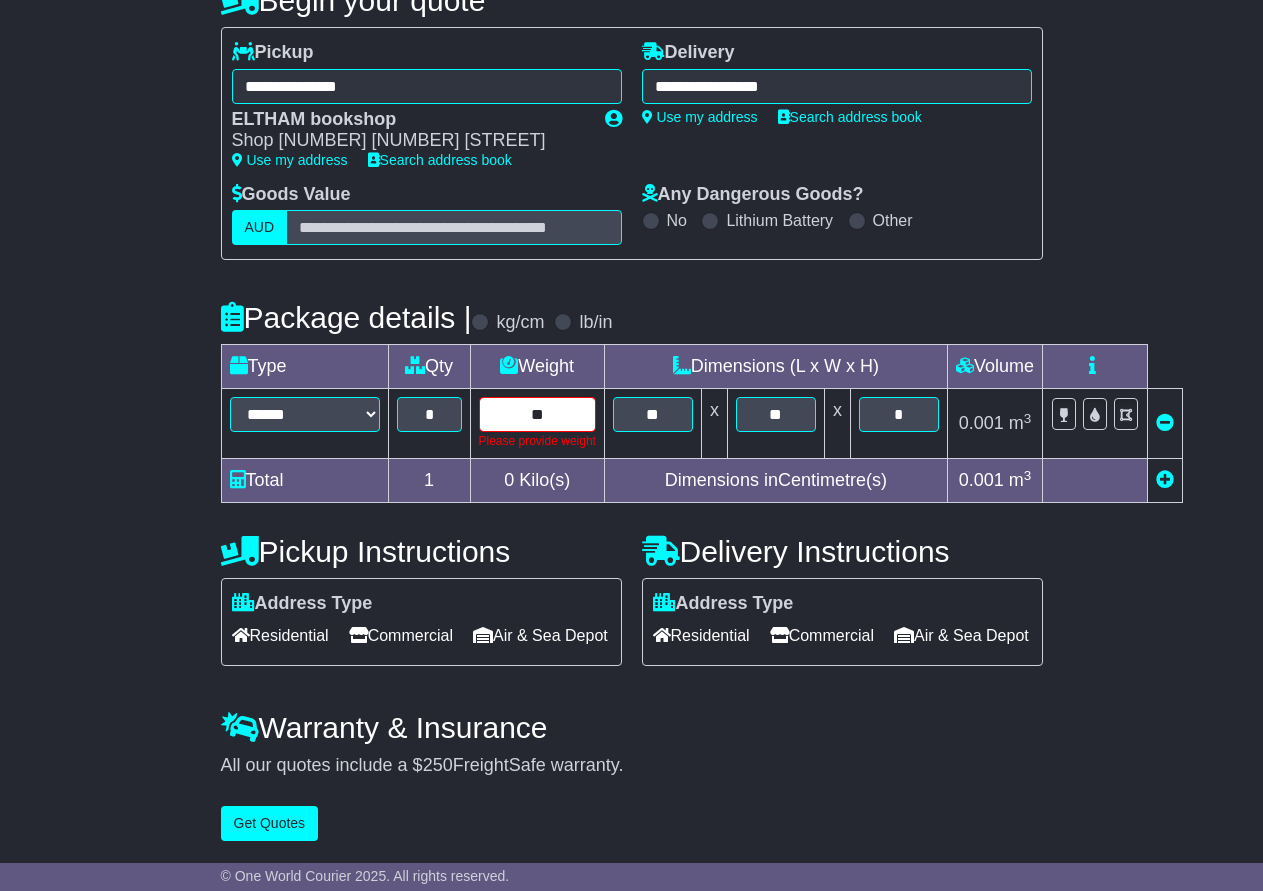 click on "**" at bounding box center [537, 414] 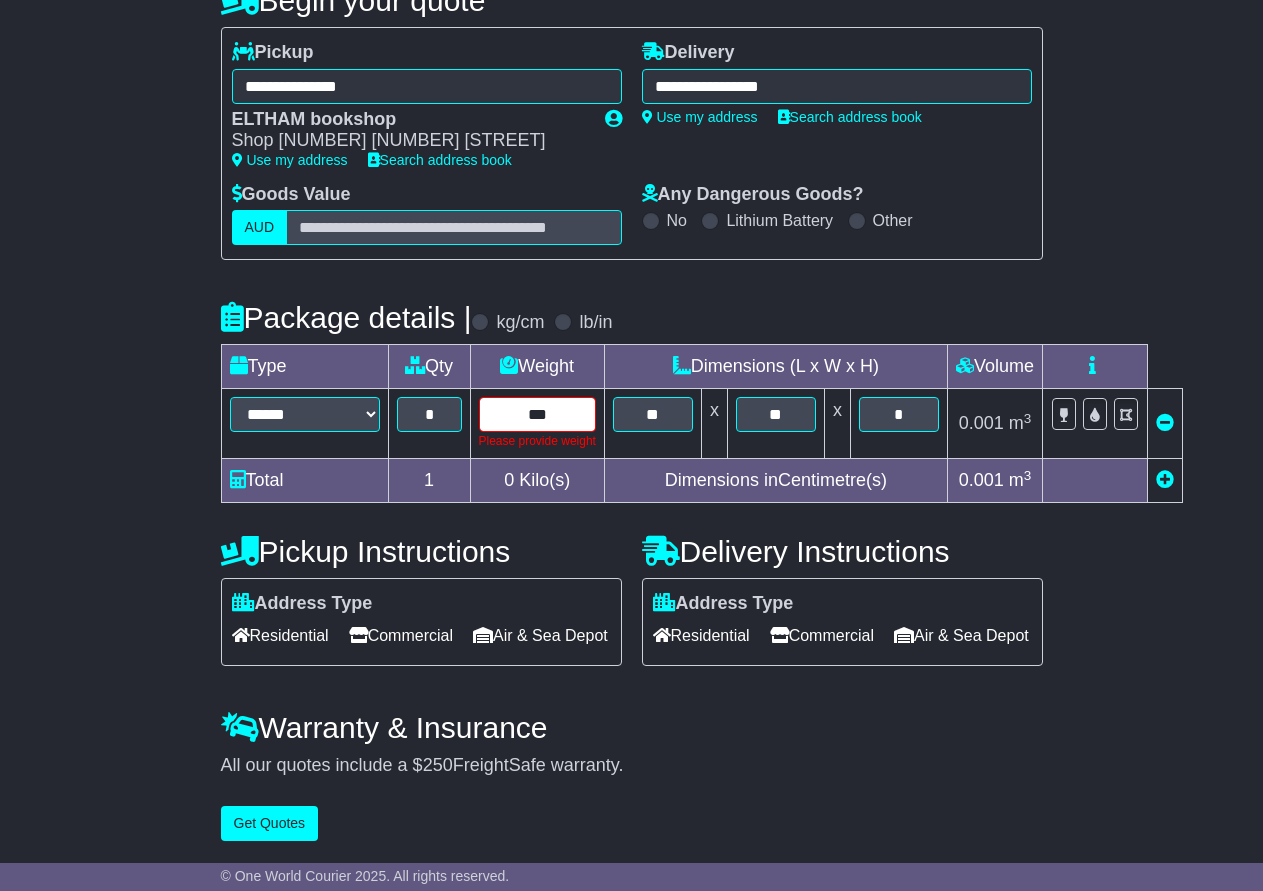 type on "***" 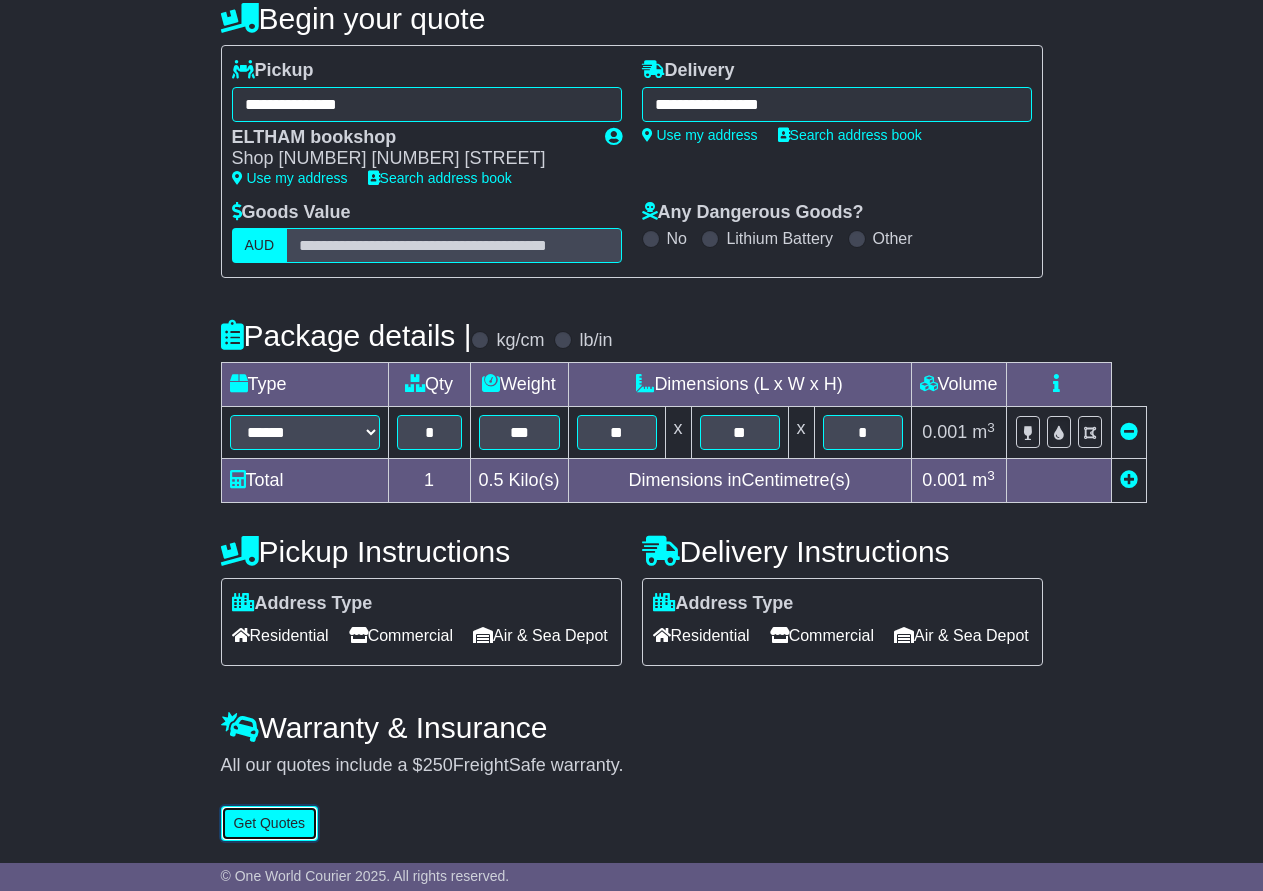 click on "Get Quotes" at bounding box center [270, 823] 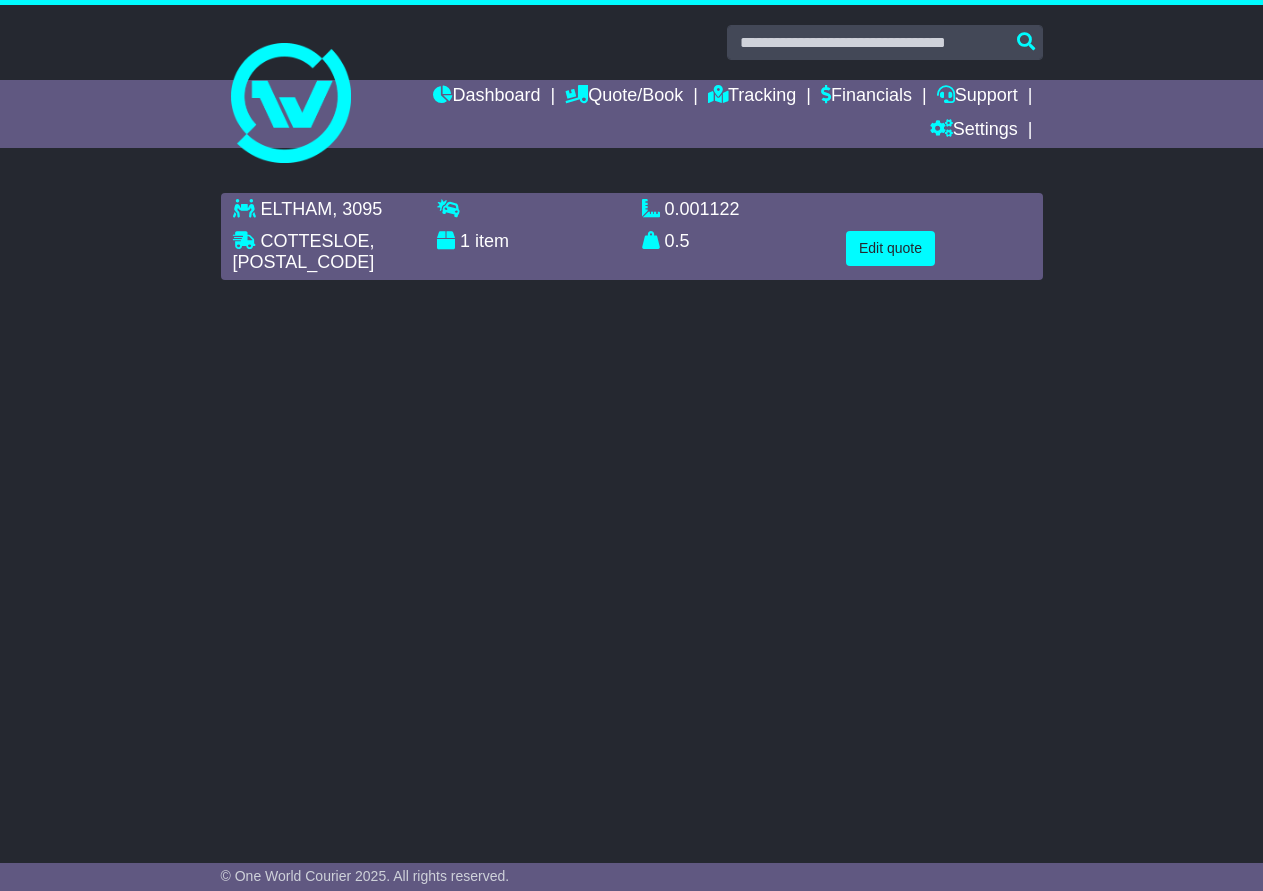 scroll, scrollTop: 0, scrollLeft: 0, axis: both 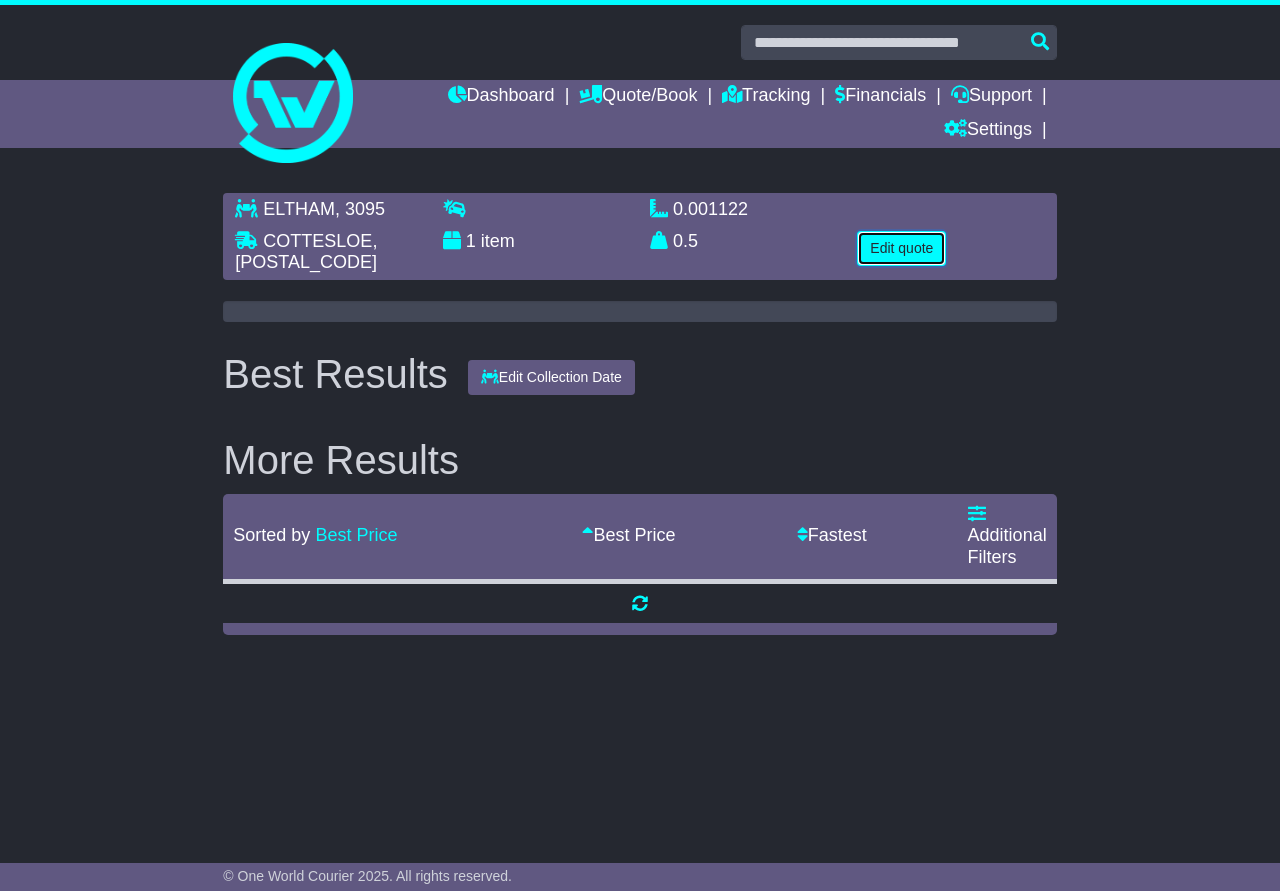 click on "Edit quote" at bounding box center [901, 248] 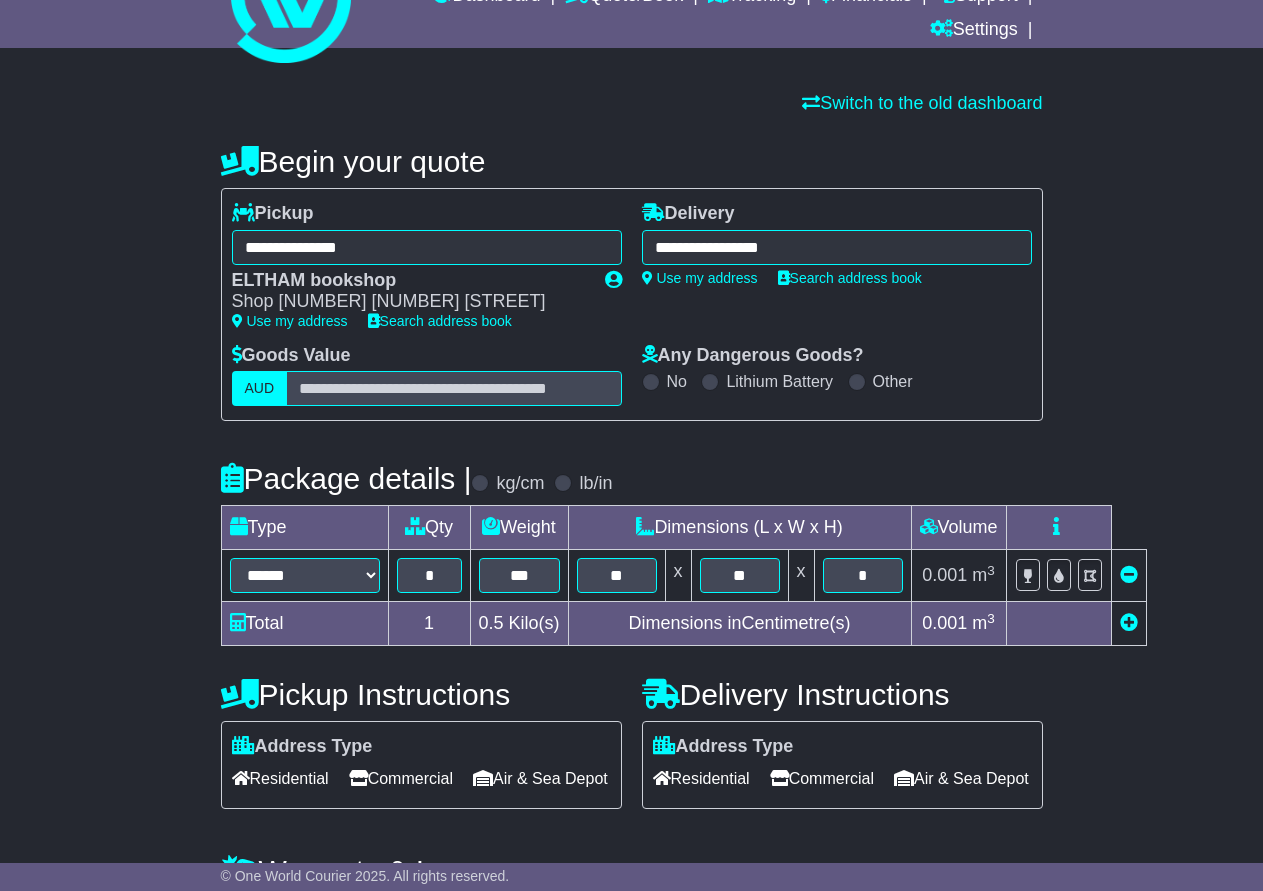 scroll, scrollTop: 276, scrollLeft: 0, axis: vertical 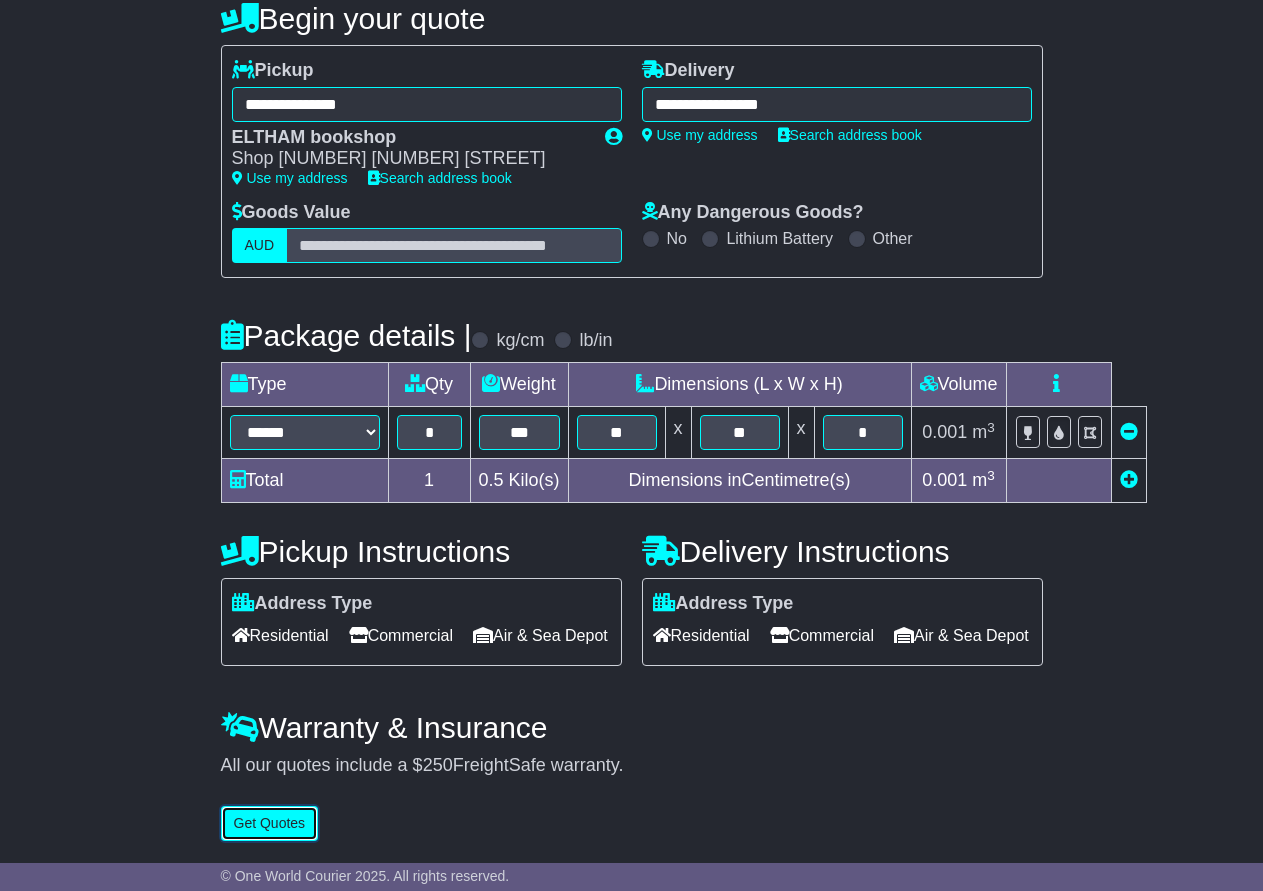 click on "Get Quotes" at bounding box center [270, 823] 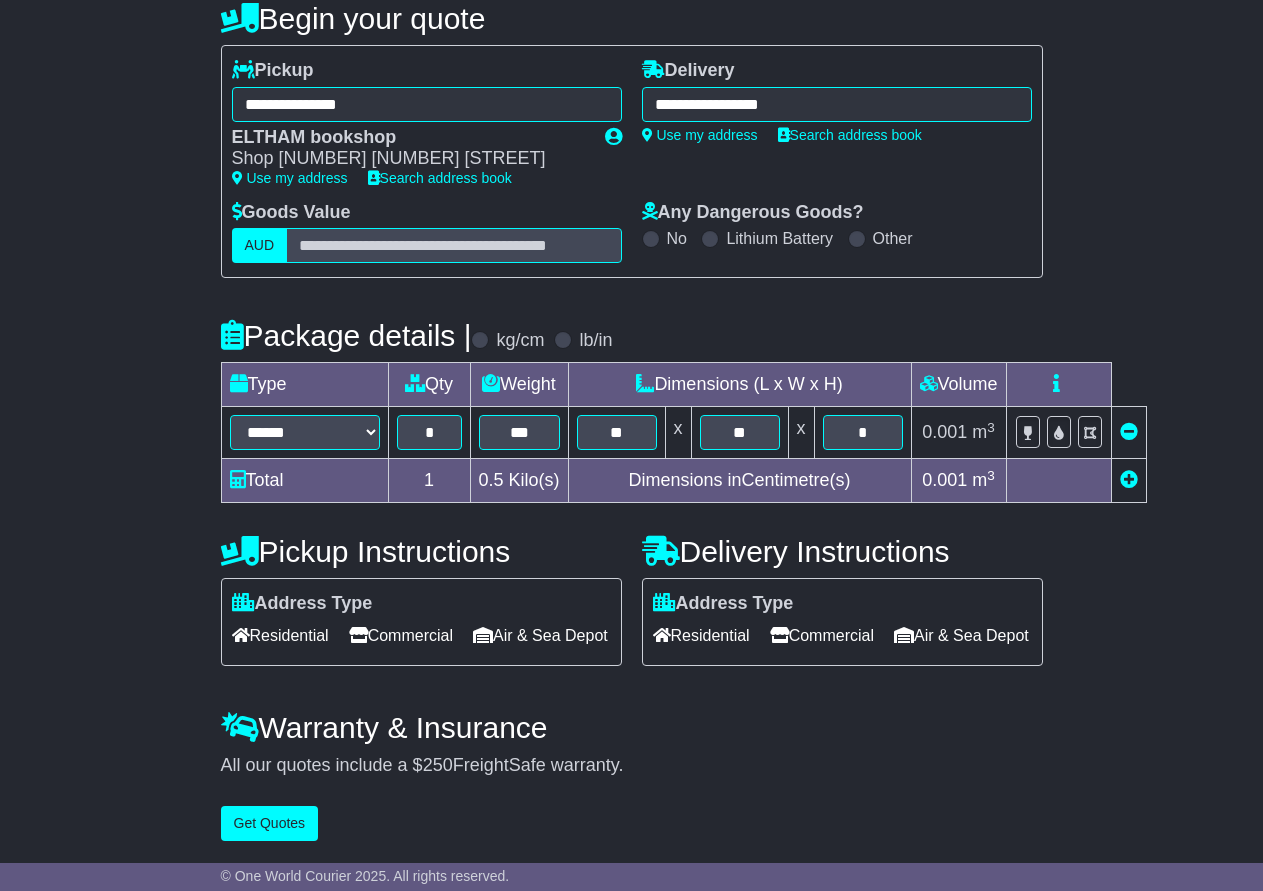scroll, scrollTop: 0, scrollLeft: 0, axis: both 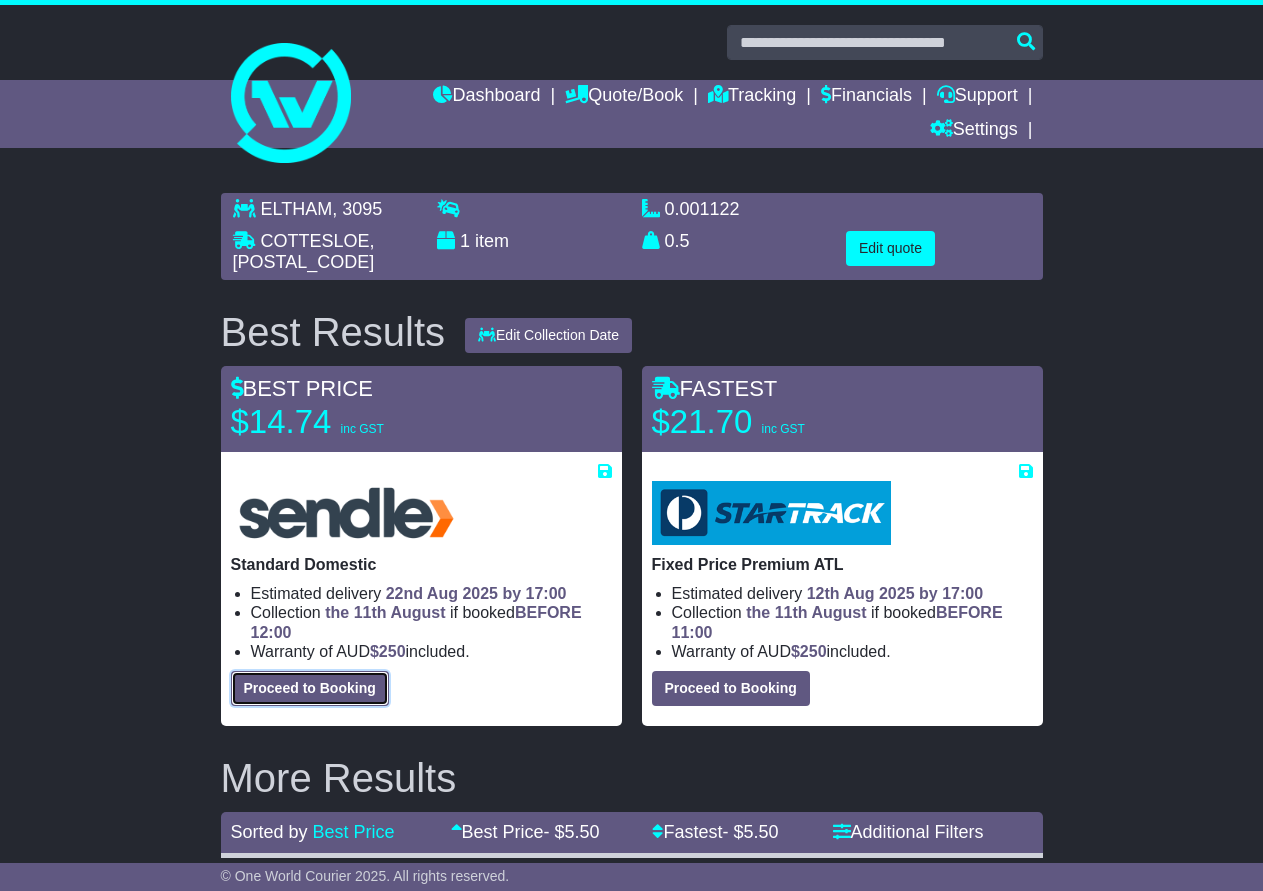 click on "Proceed to Booking" at bounding box center (310, 688) 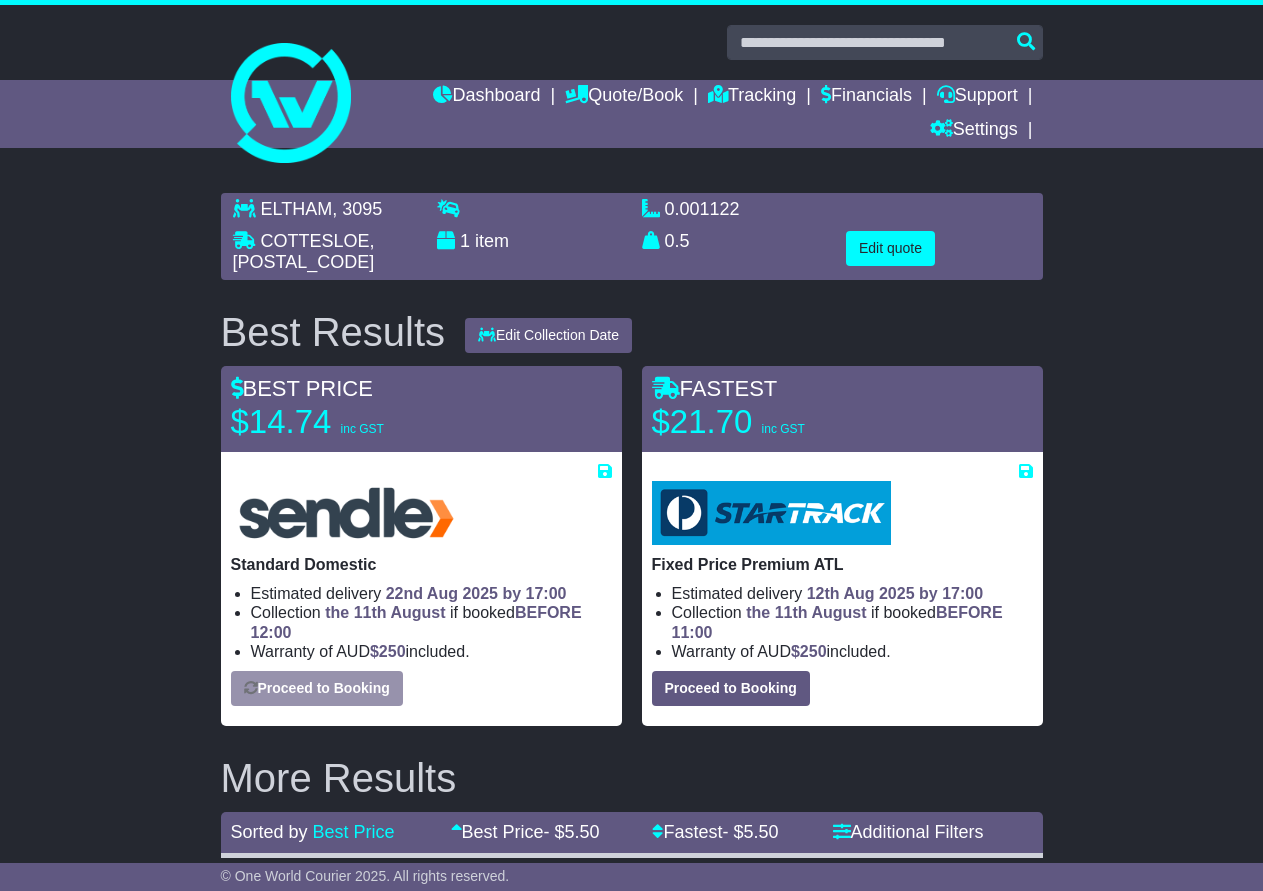 select on "**********" 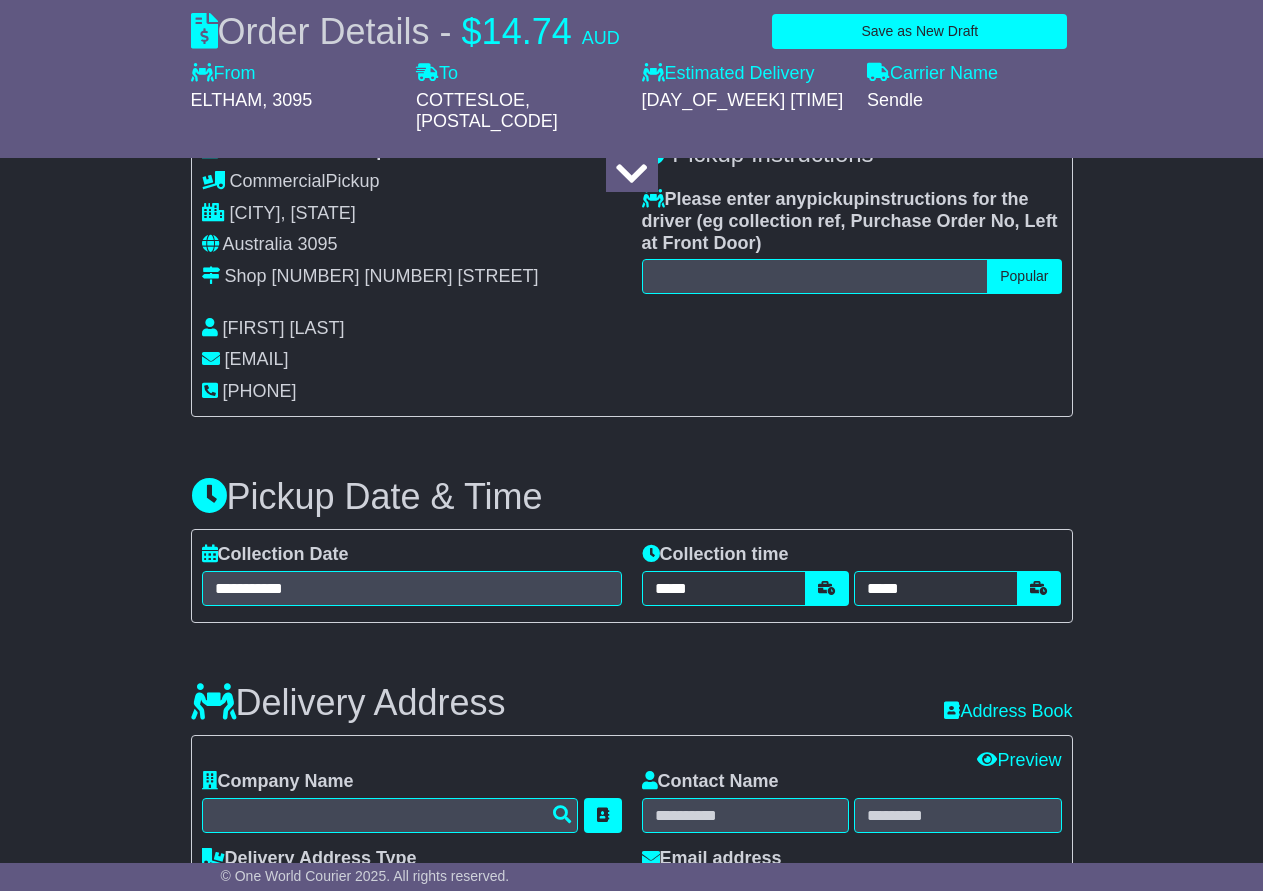 scroll, scrollTop: 300, scrollLeft: 0, axis: vertical 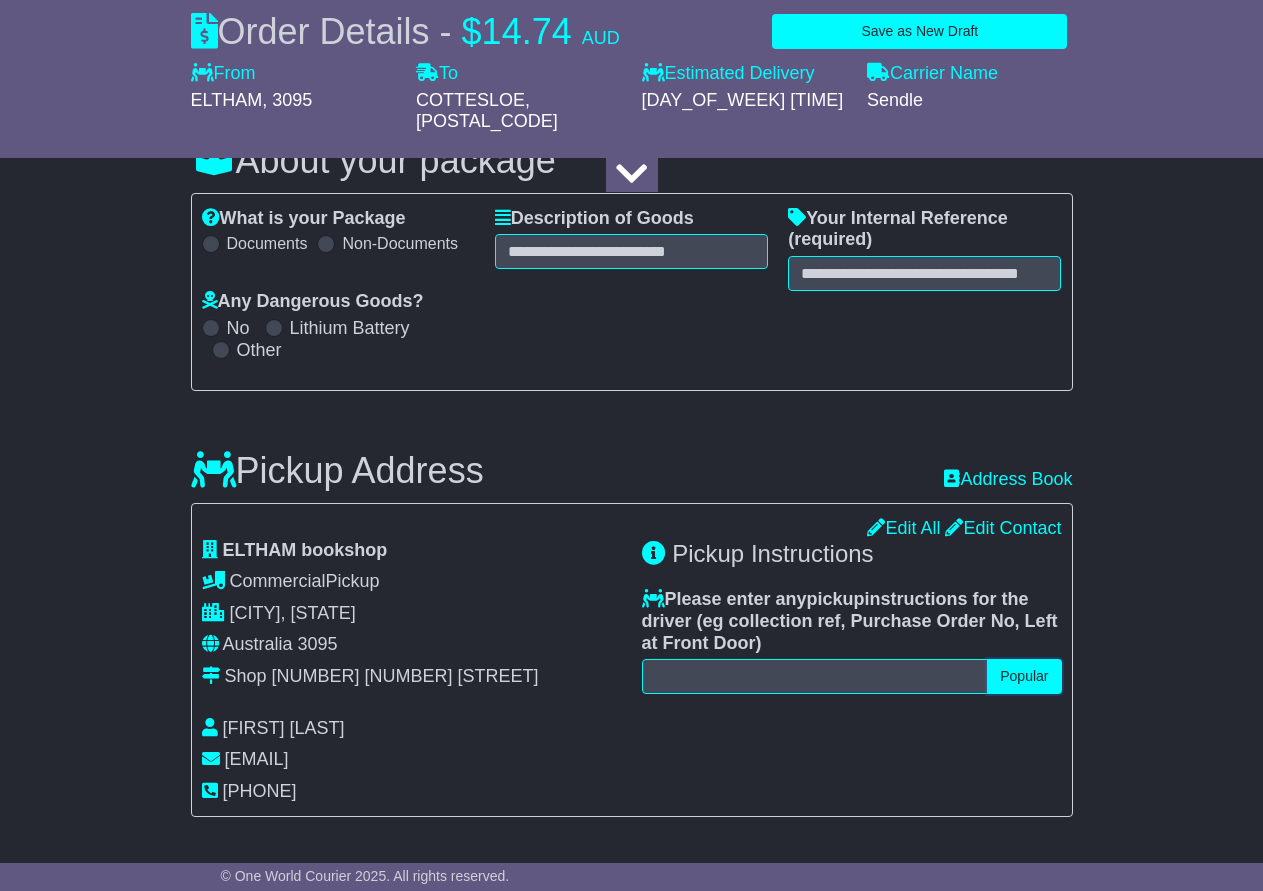 click on "Popular" at bounding box center (1024, 676) 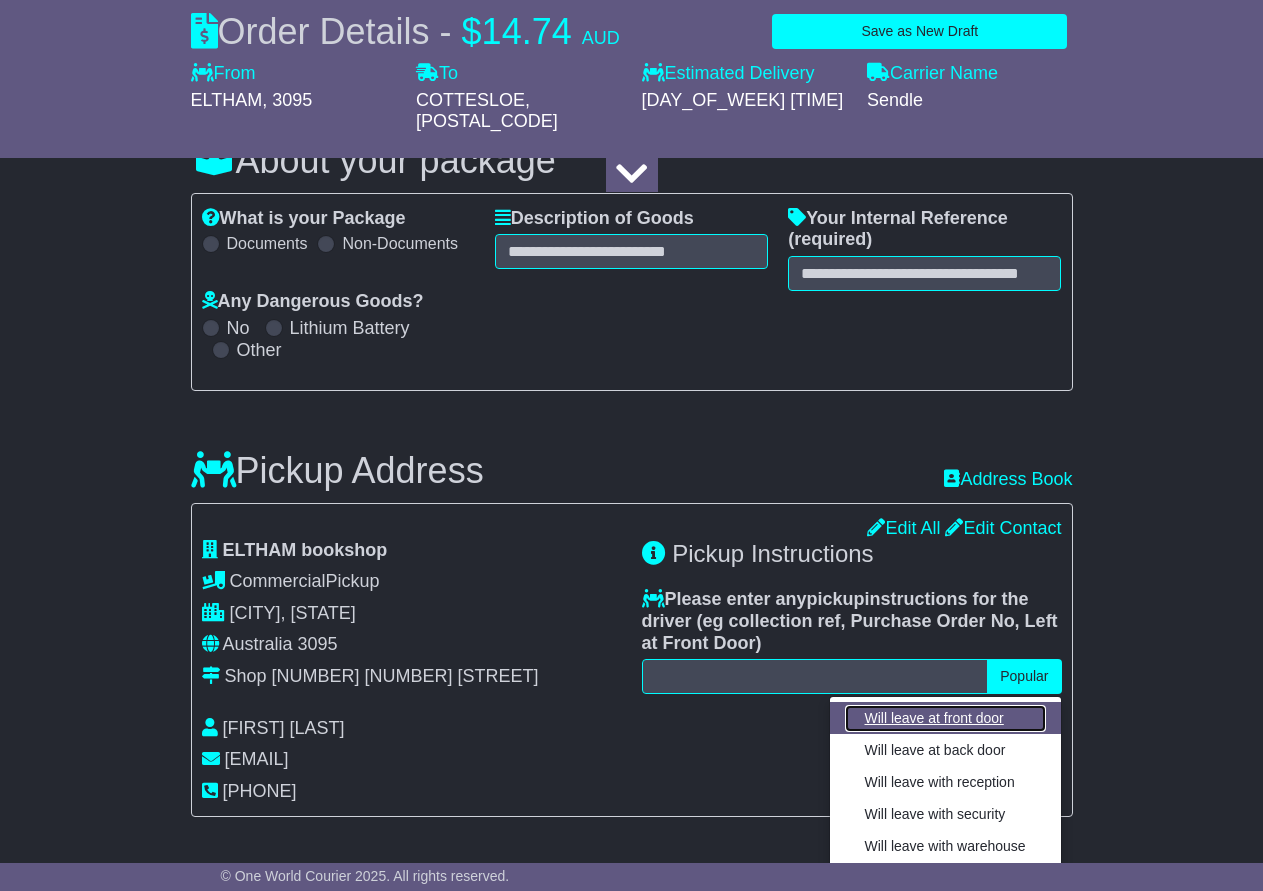 click on "Will leave at front door" at bounding box center [945, 718] 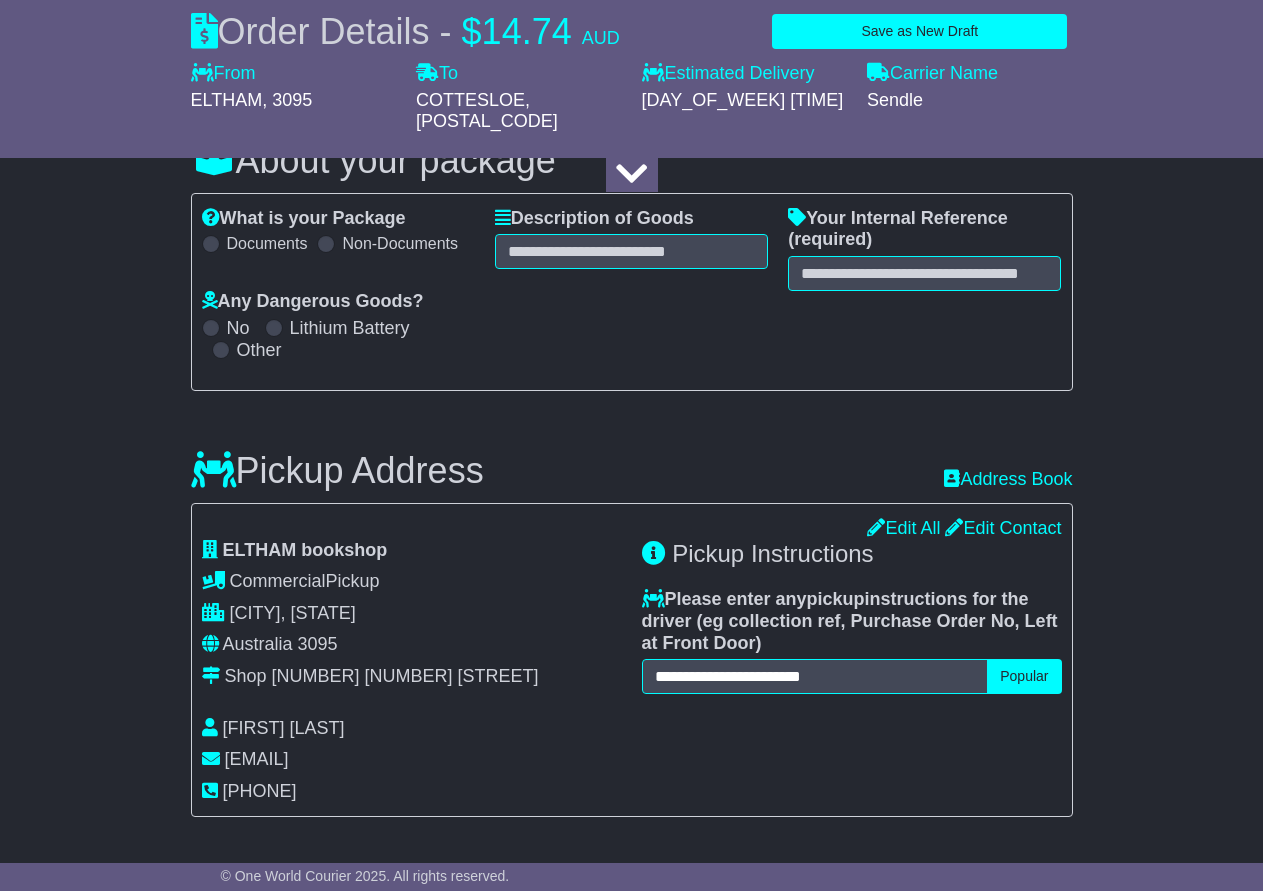 scroll, scrollTop: 700, scrollLeft: 0, axis: vertical 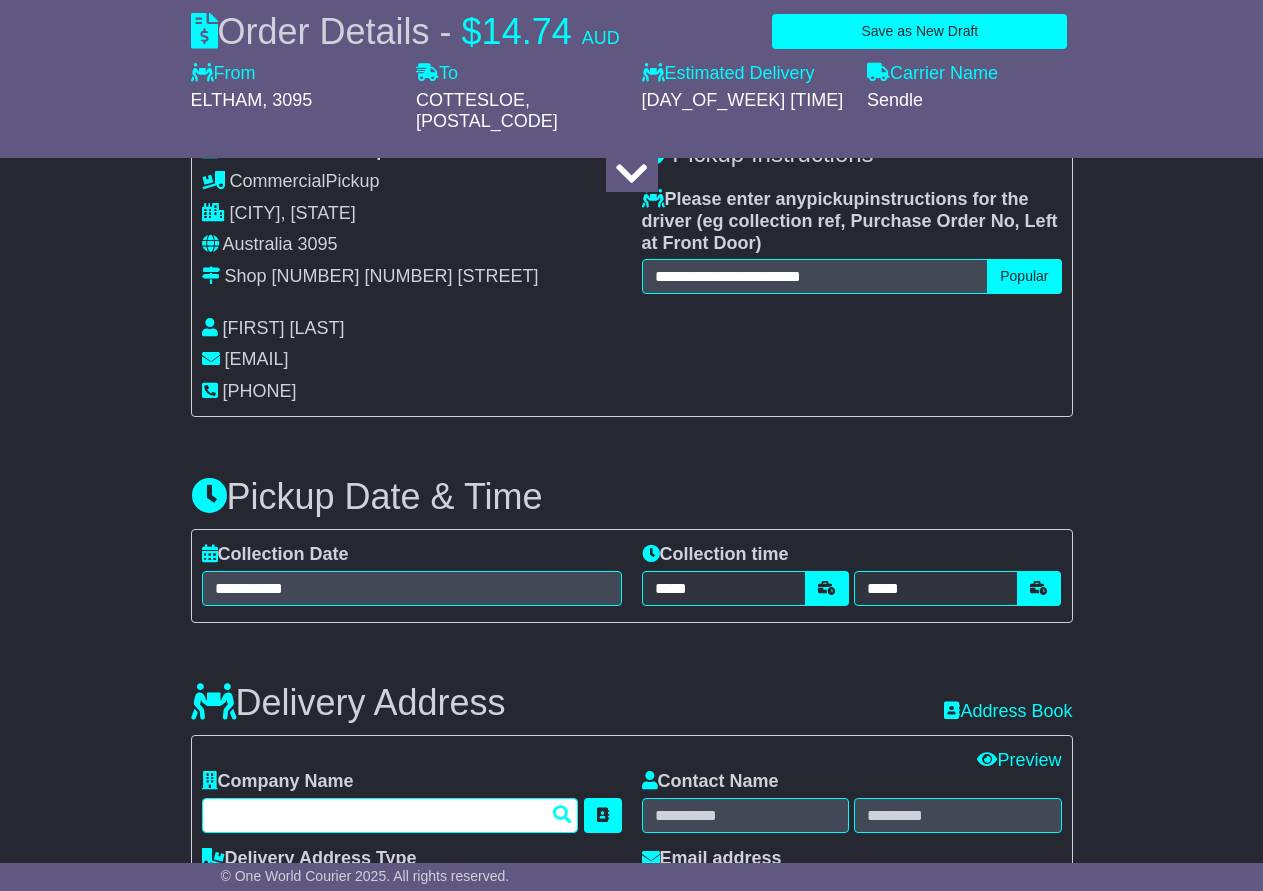 click at bounding box center (390, 815) 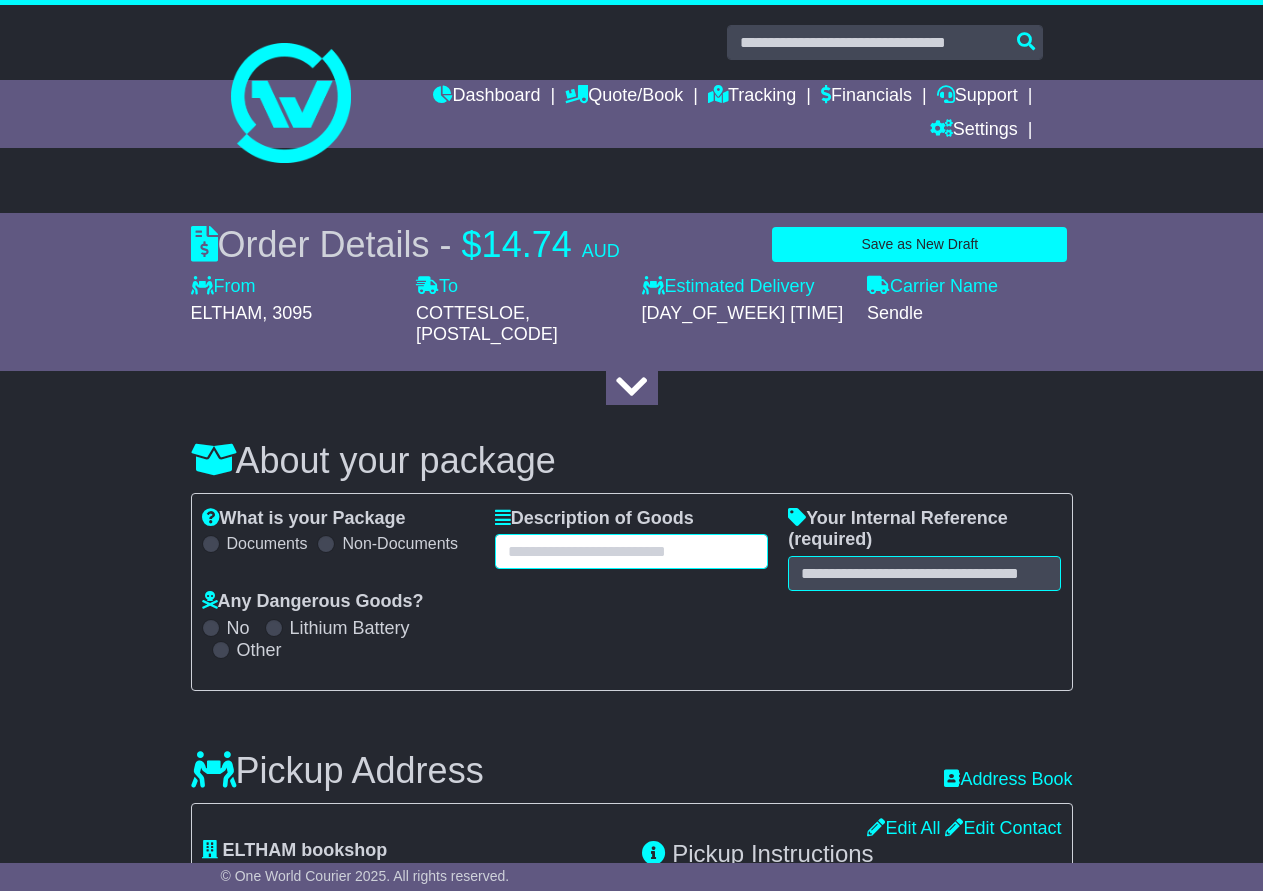 click at bounding box center [631, 551] 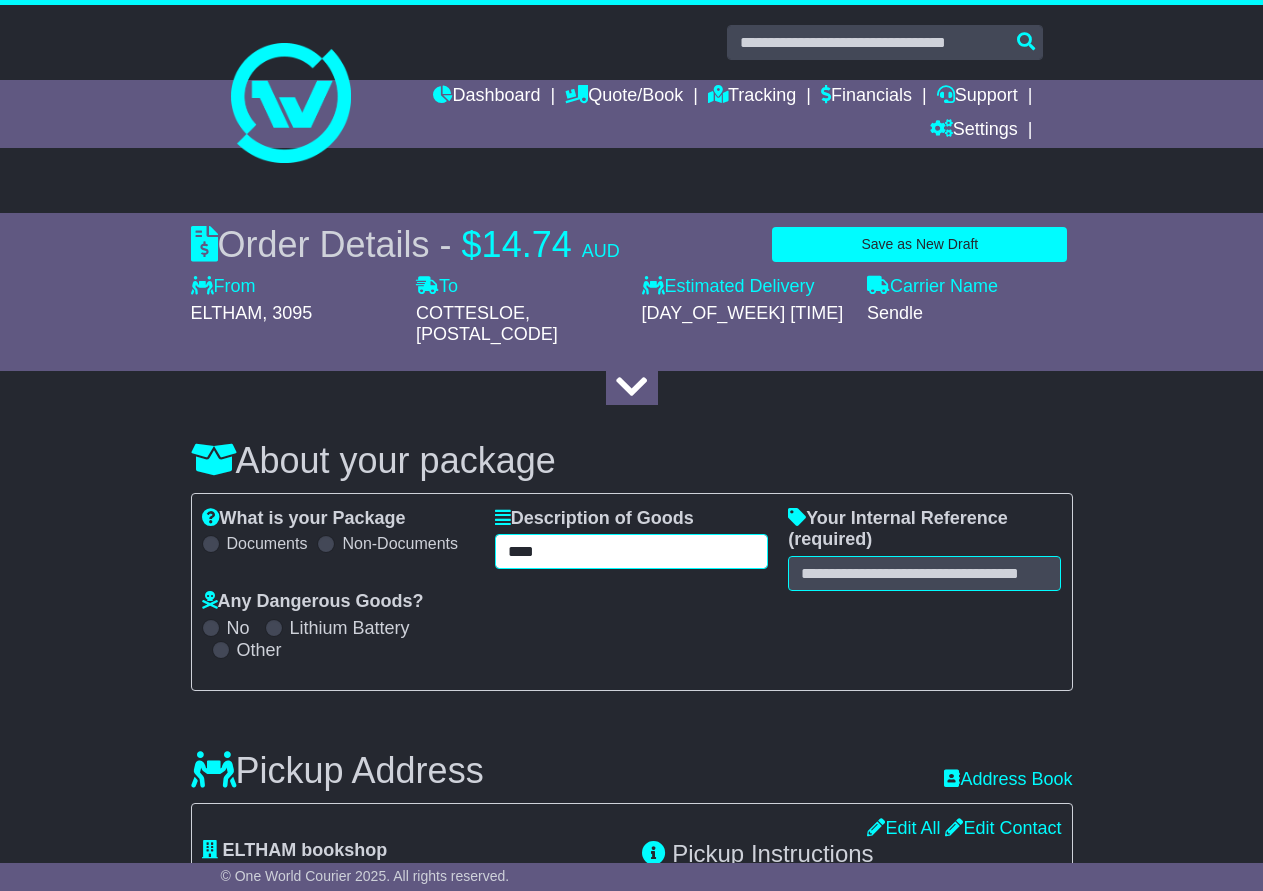 type on "****" 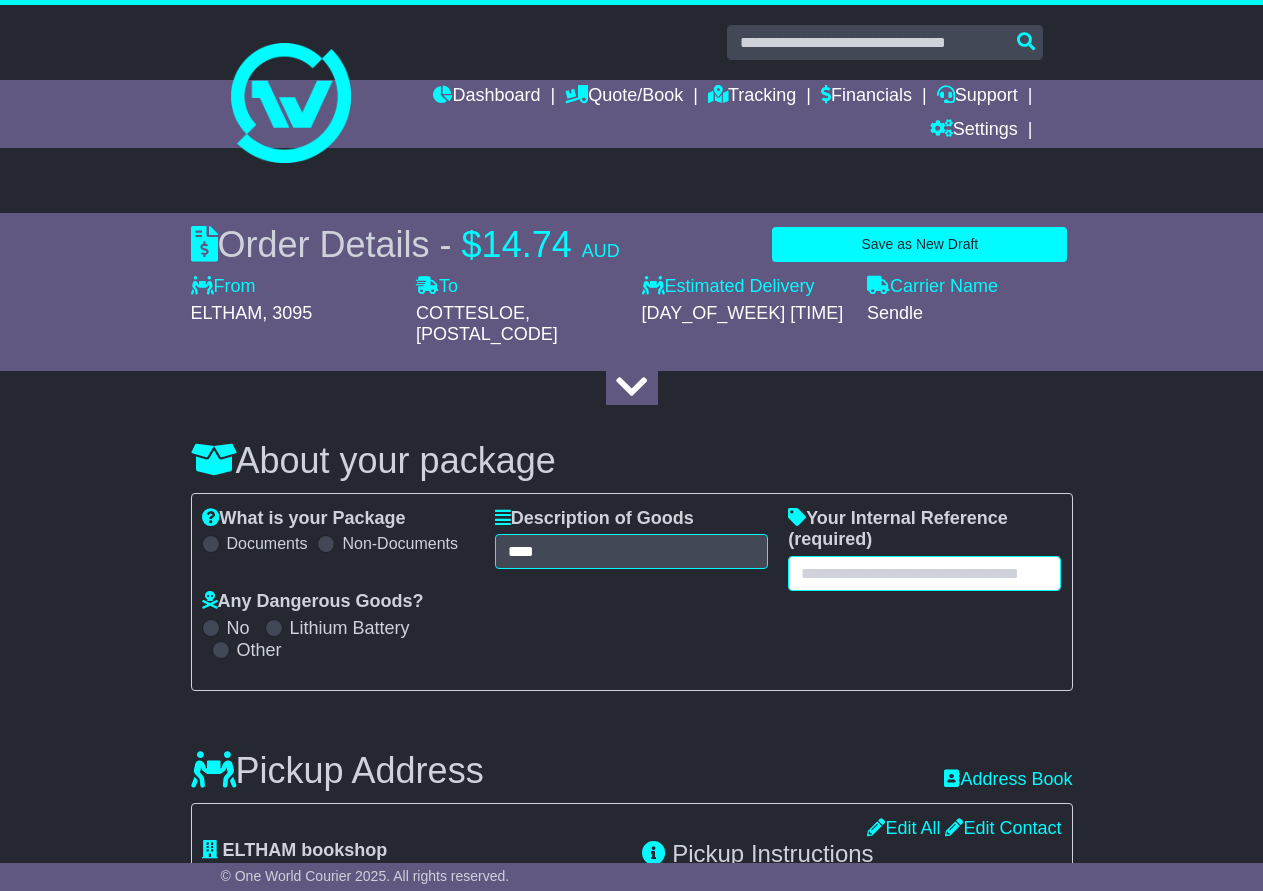 click at bounding box center [924, 573] 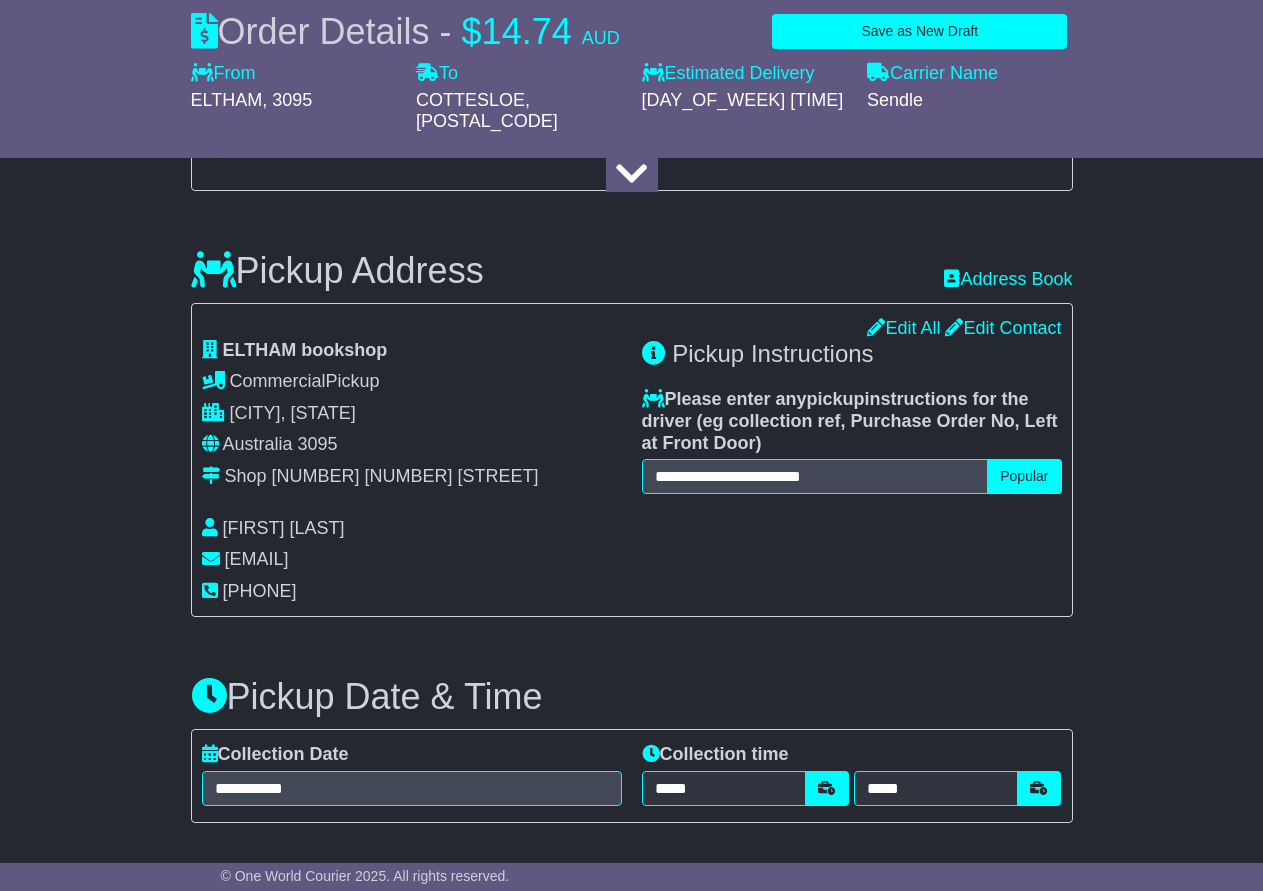 scroll, scrollTop: 1000, scrollLeft: 0, axis: vertical 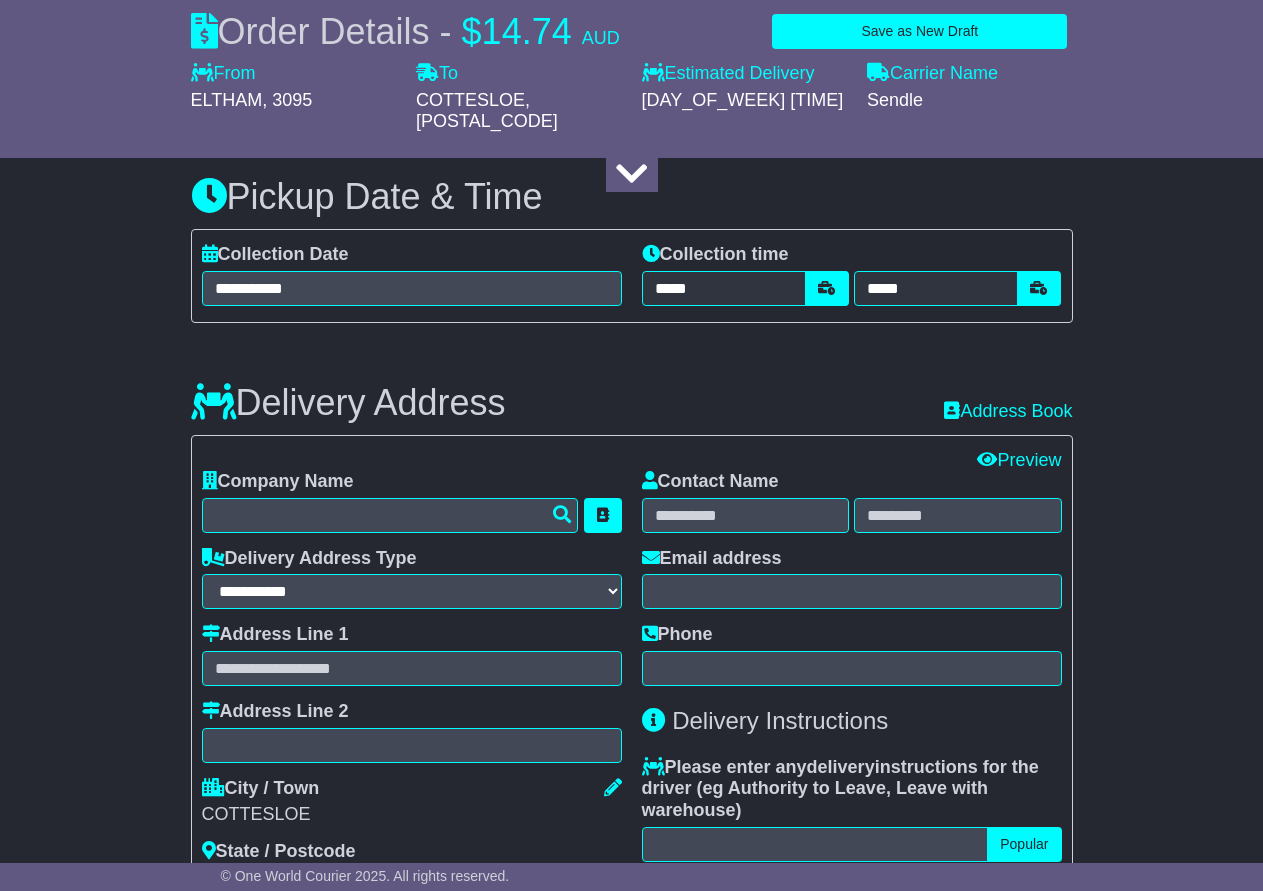type on "*****" 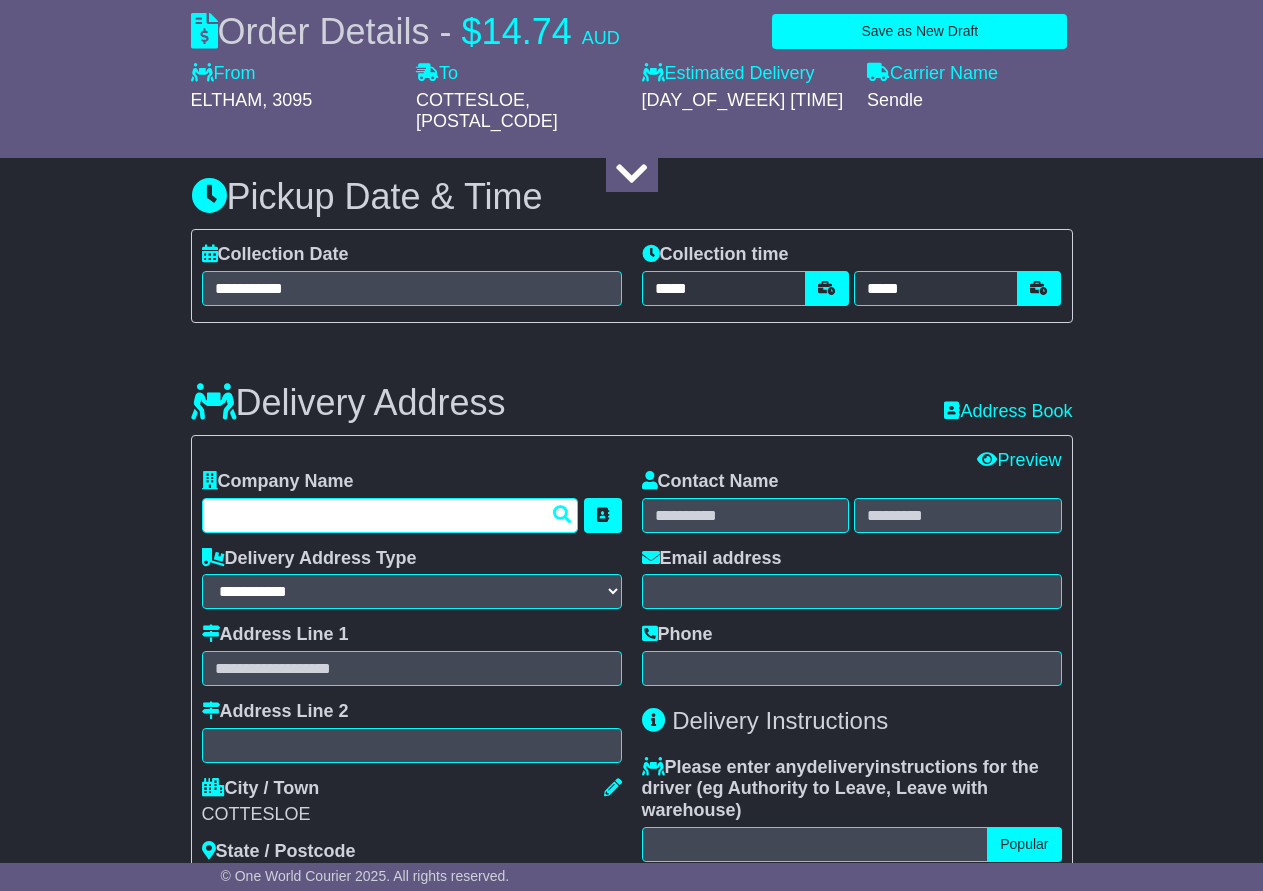 click at bounding box center (390, 515) 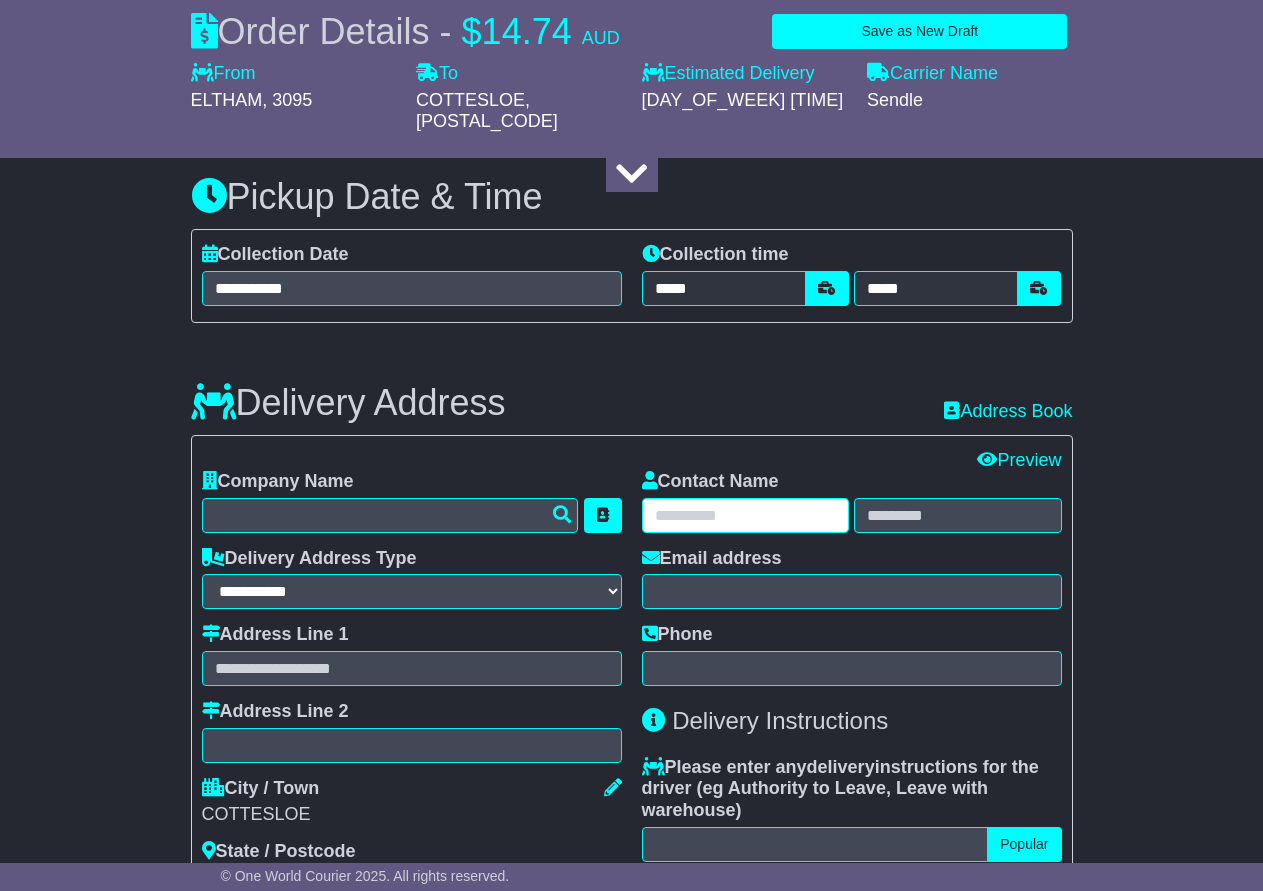 click at bounding box center (746, 515) 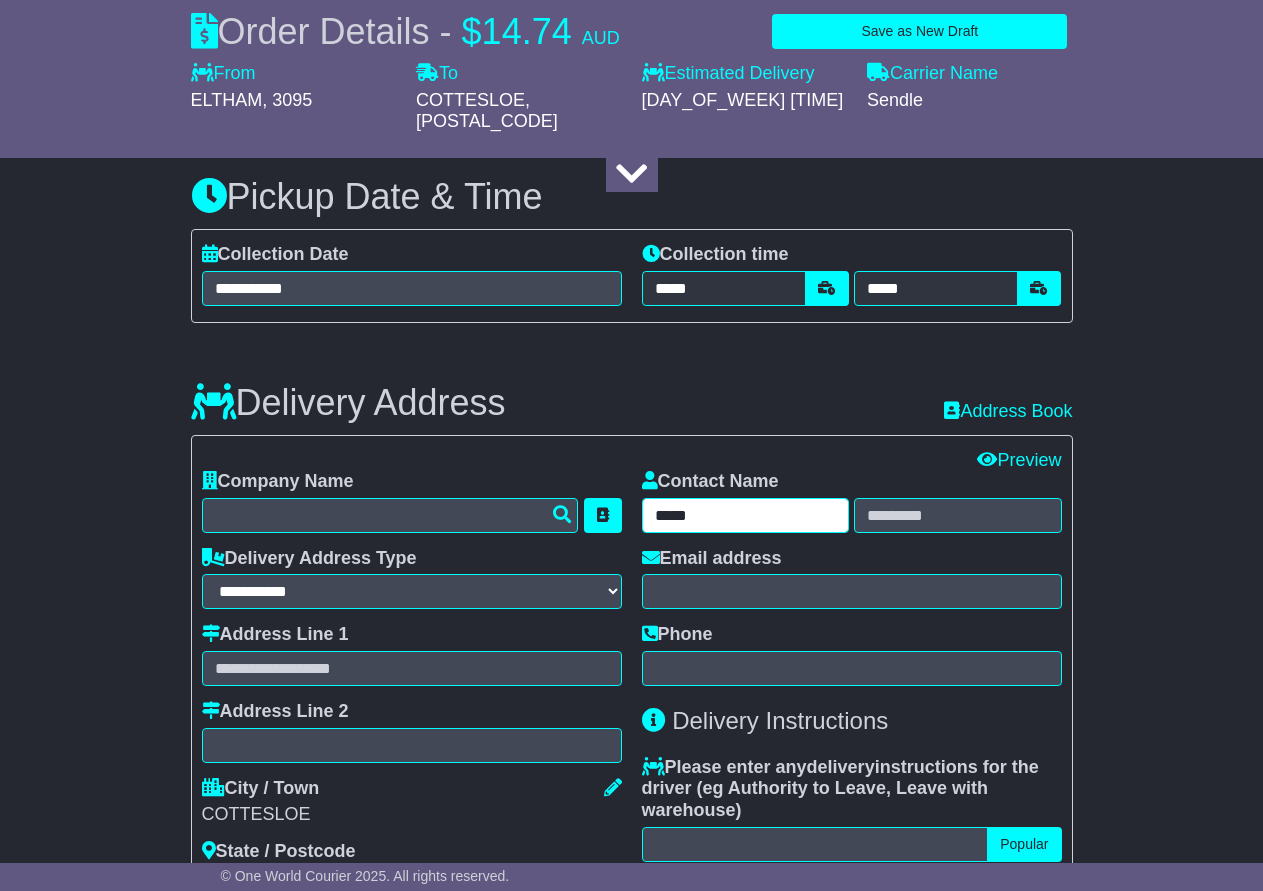 type on "*****" 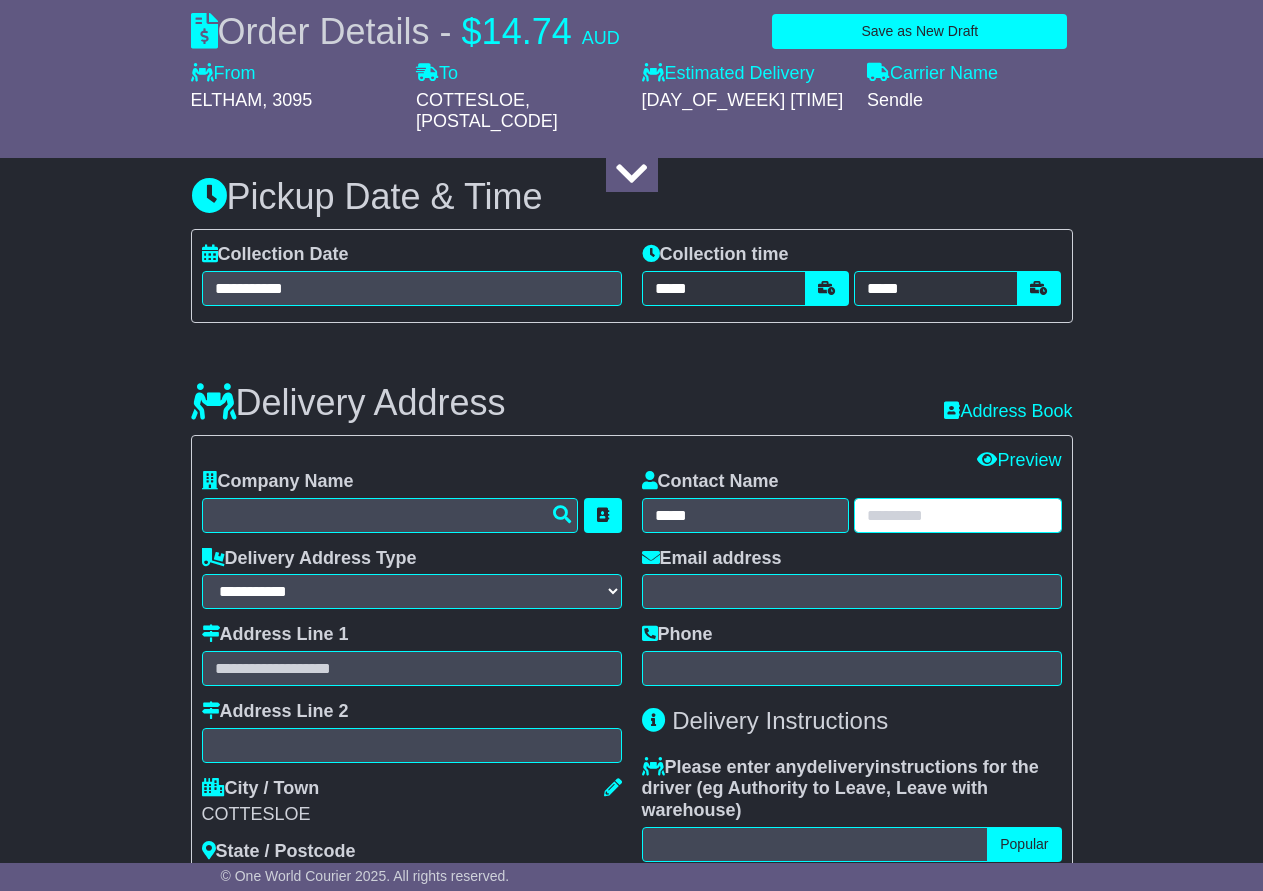 click at bounding box center (958, 515) 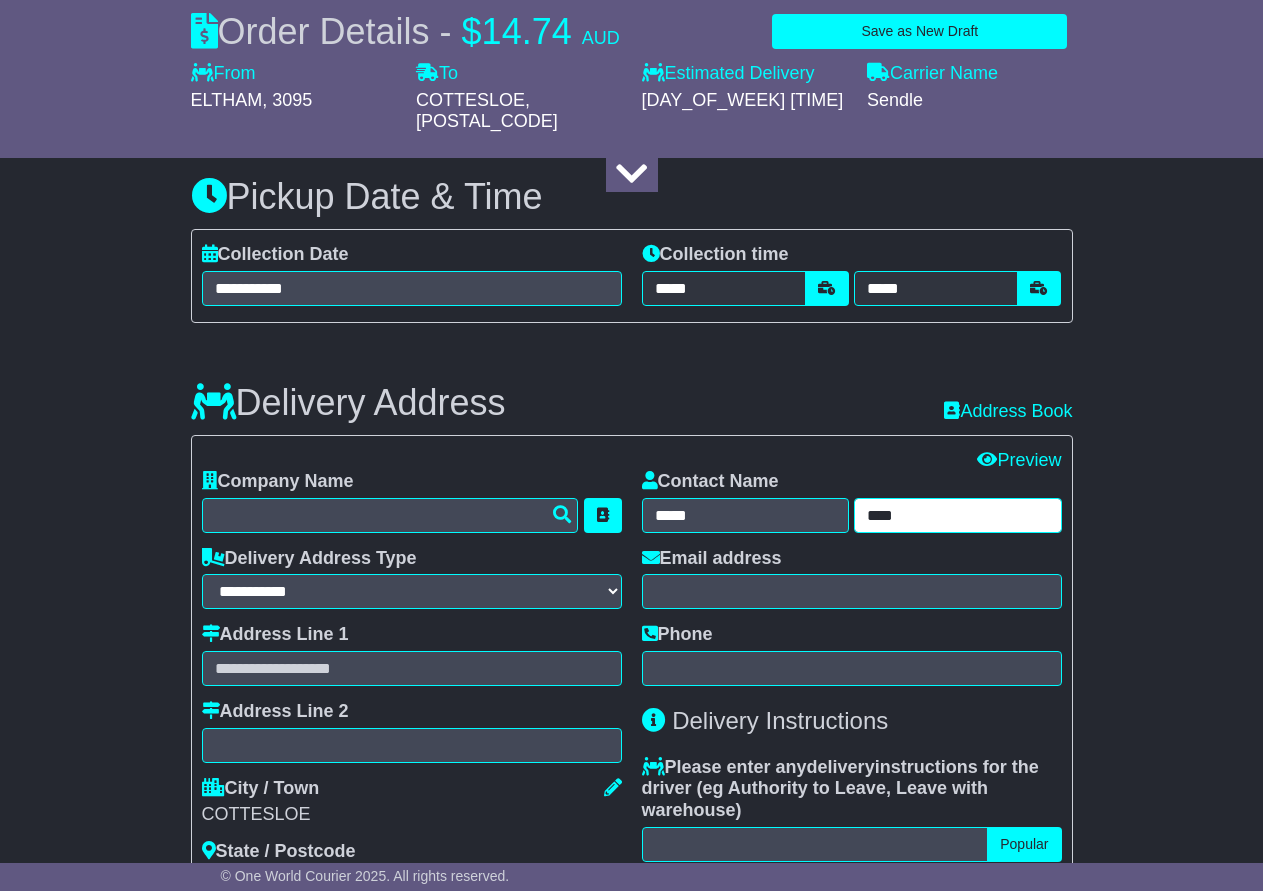 type on "****" 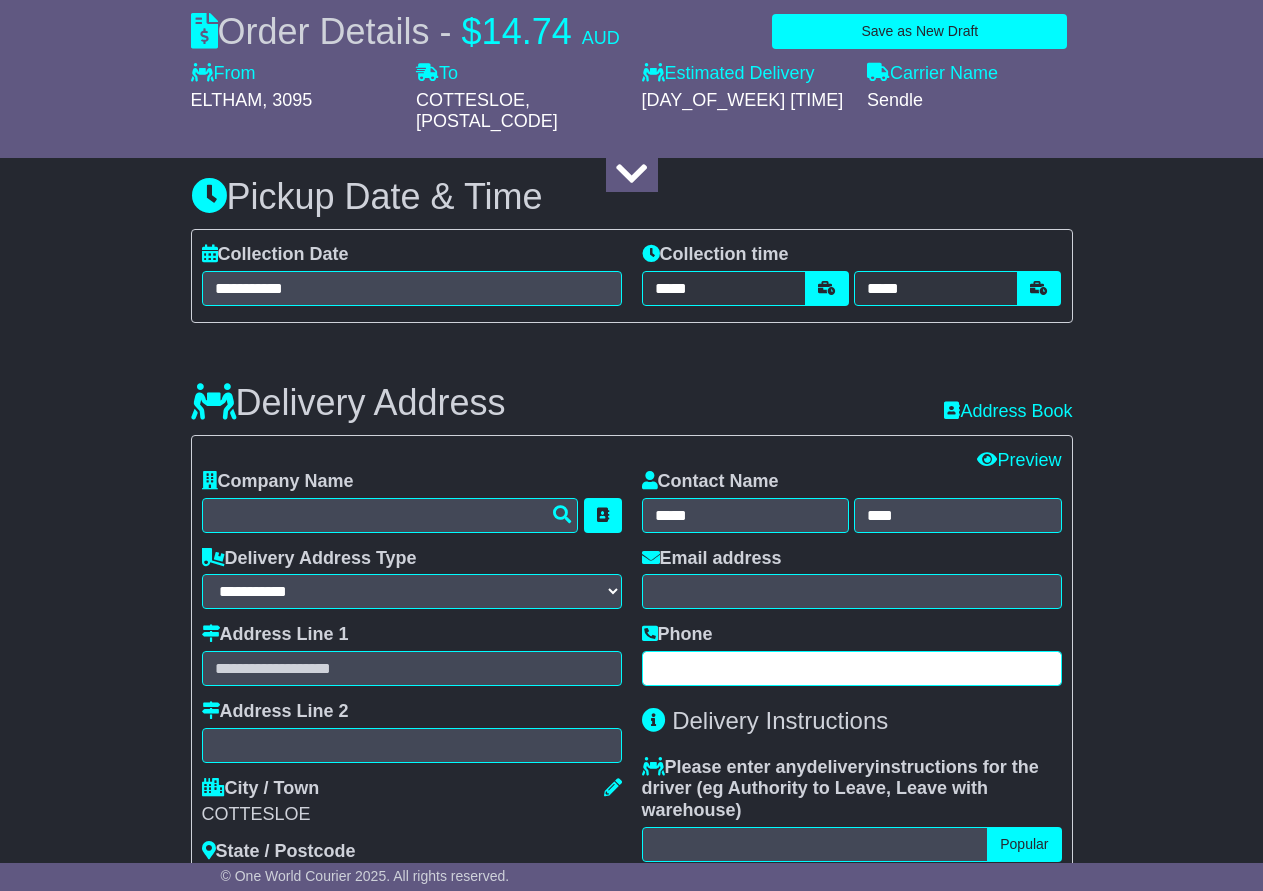 click at bounding box center (852, 668) 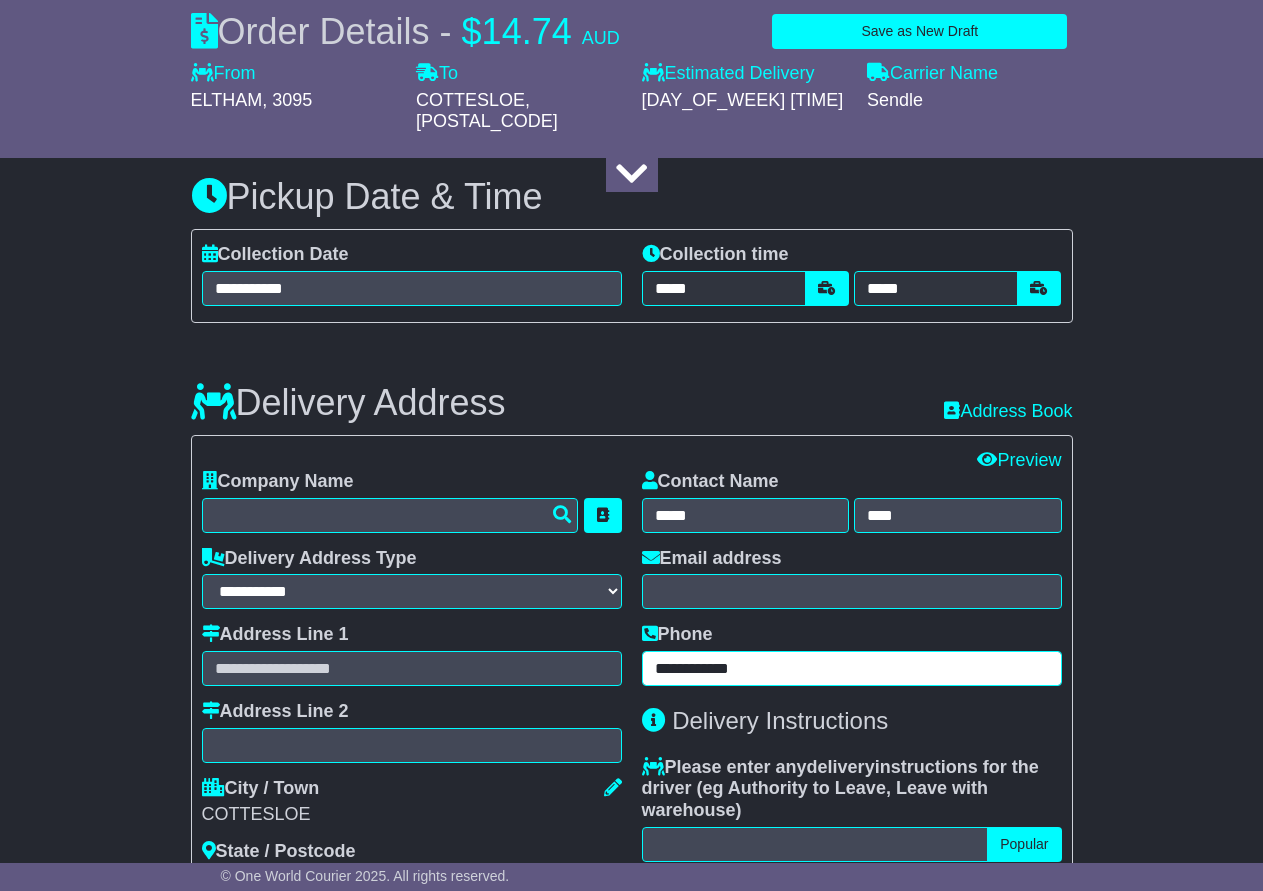 type on "**********" 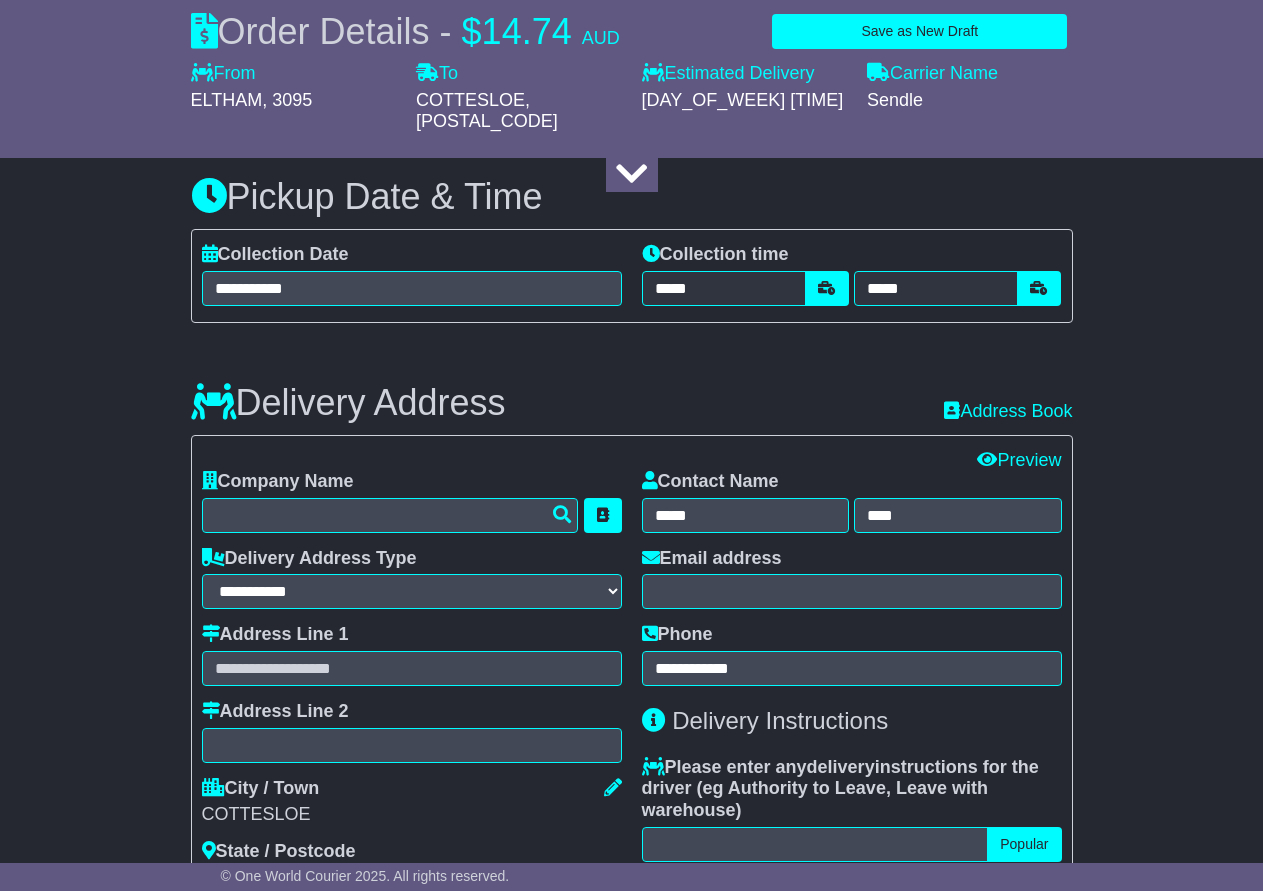 click on "eg Authority to Leave, Leave with warehouse" at bounding box center (815, 799) 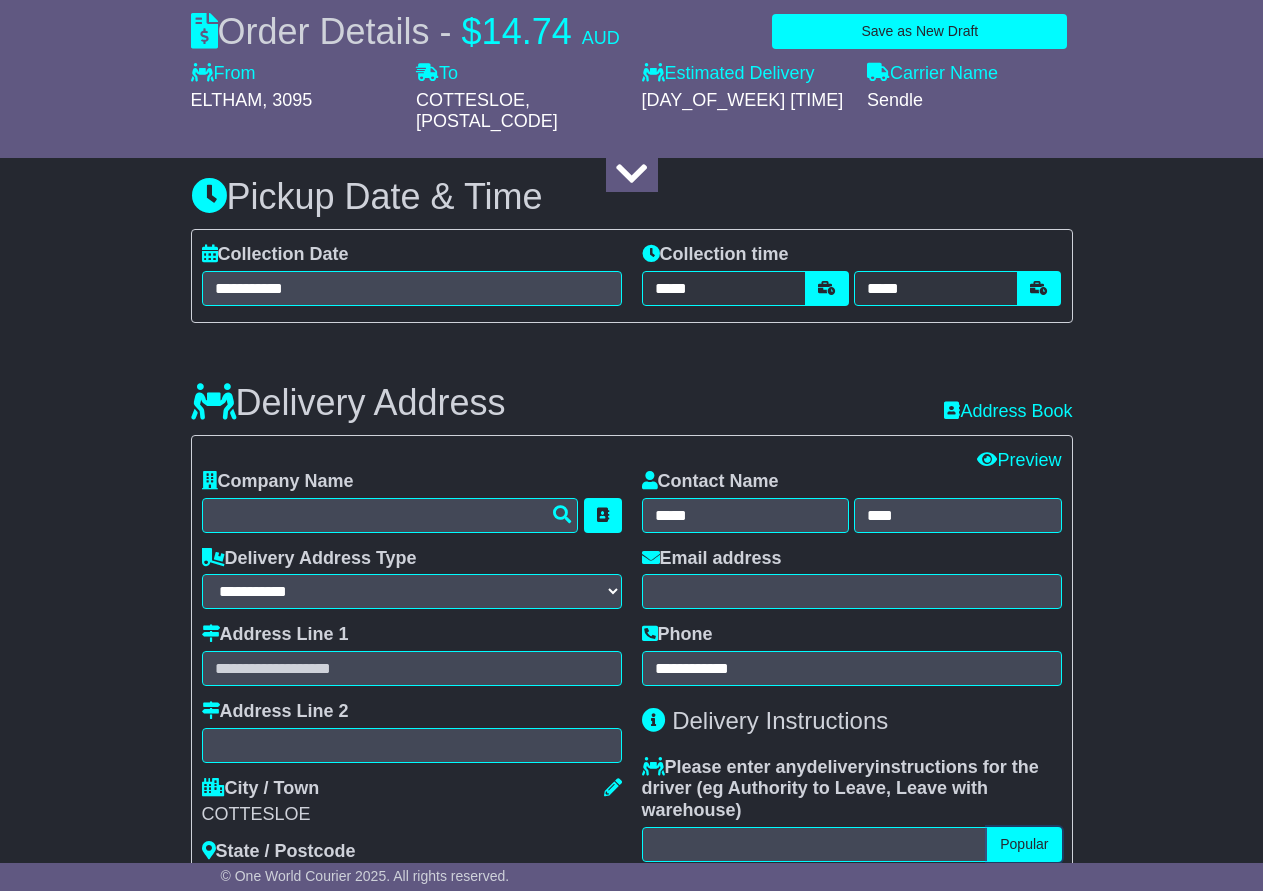 click on "Popular" at bounding box center [1024, 844] 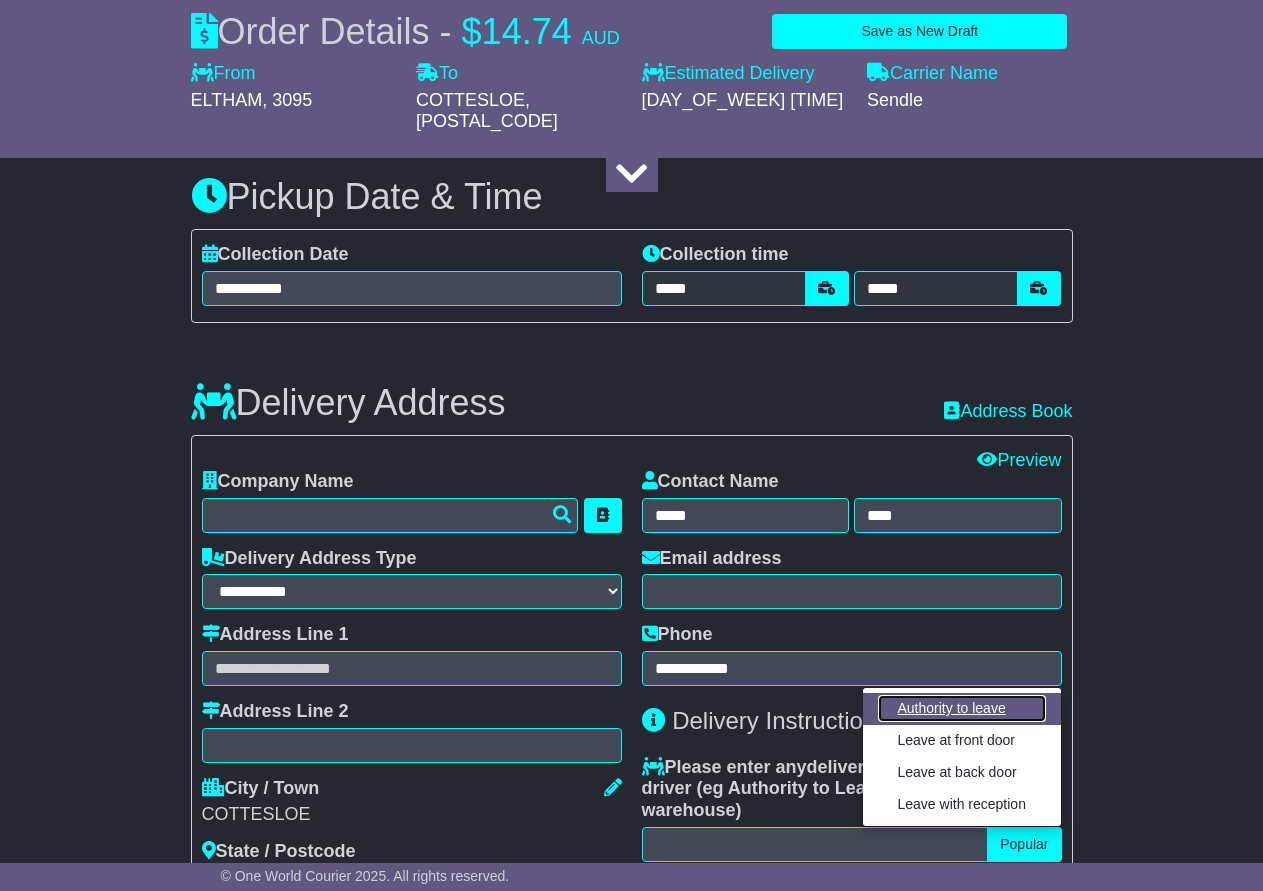 click on "Authority to leave" at bounding box center (962, 708) 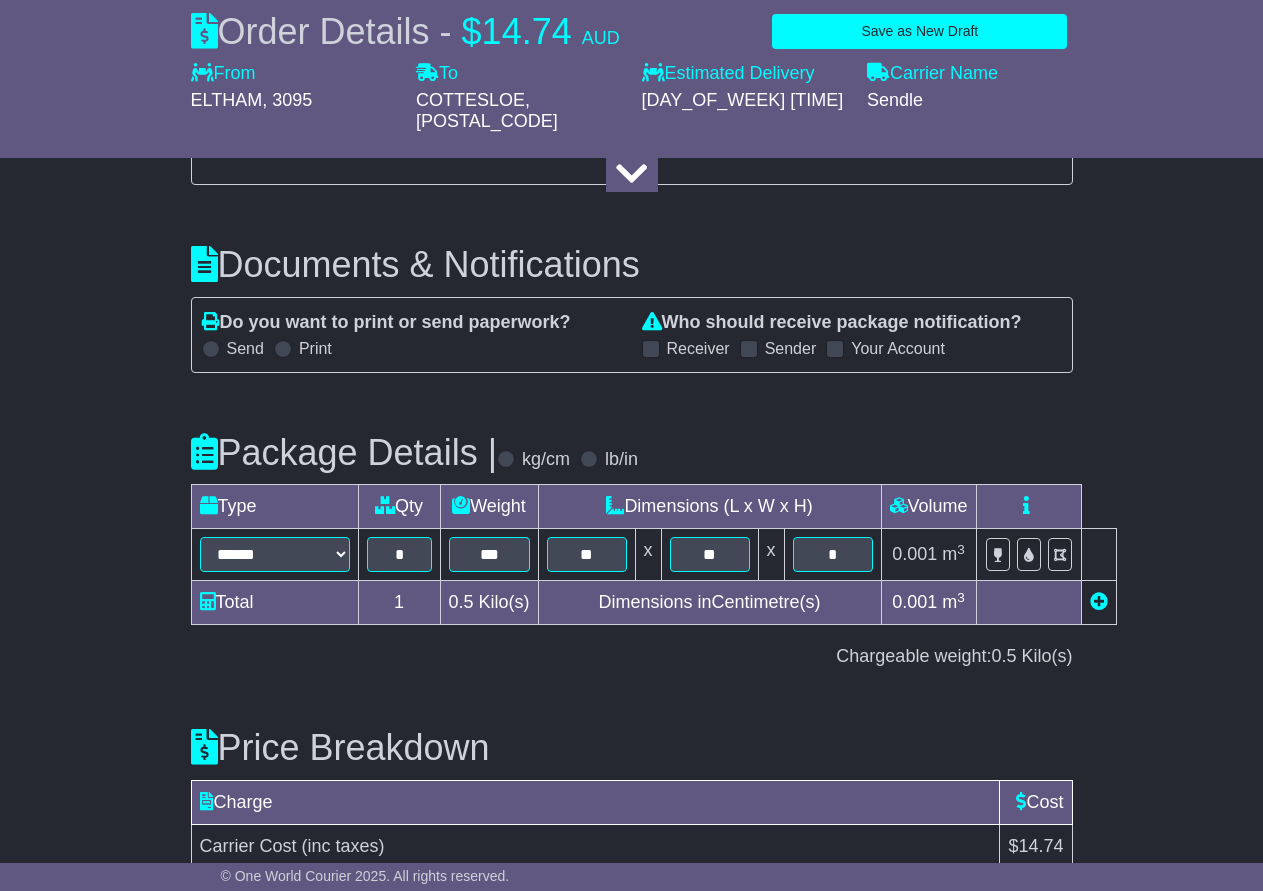 scroll, scrollTop: 2082, scrollLeft: 0, axis: vertical 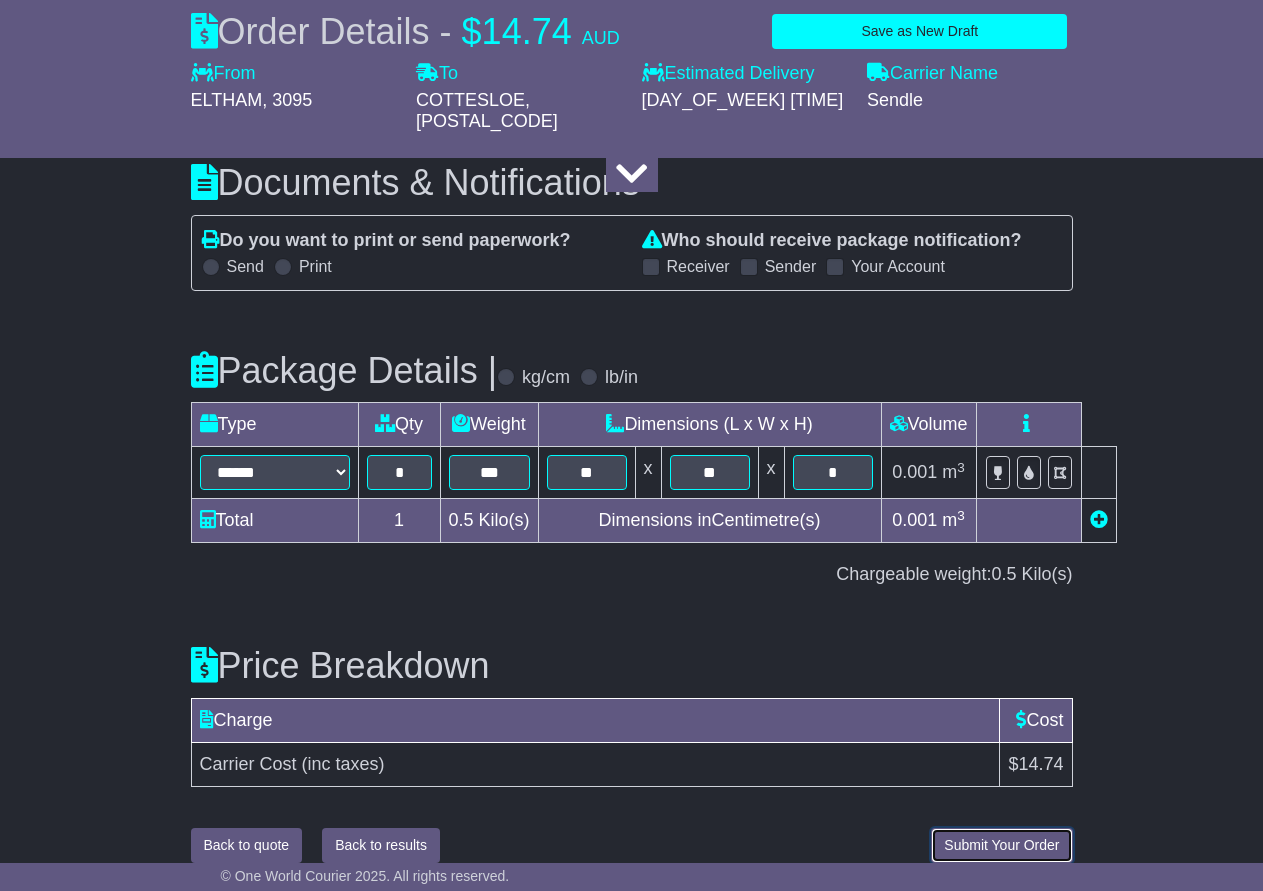 click on "Submit Your Order" at bounding box center (1001, 845) 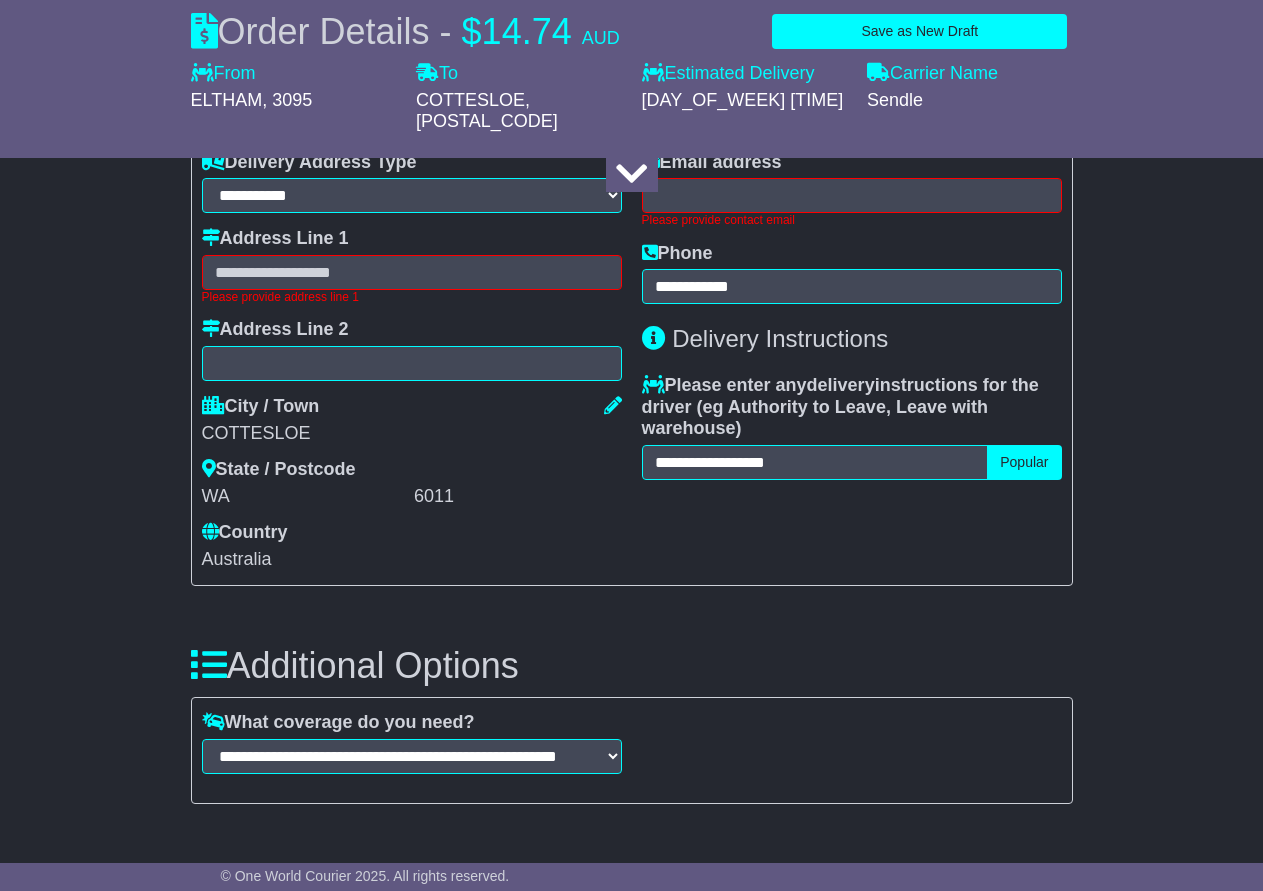 scroll, scrollTop: 1366, scrollLeft: 0, axis: vertical 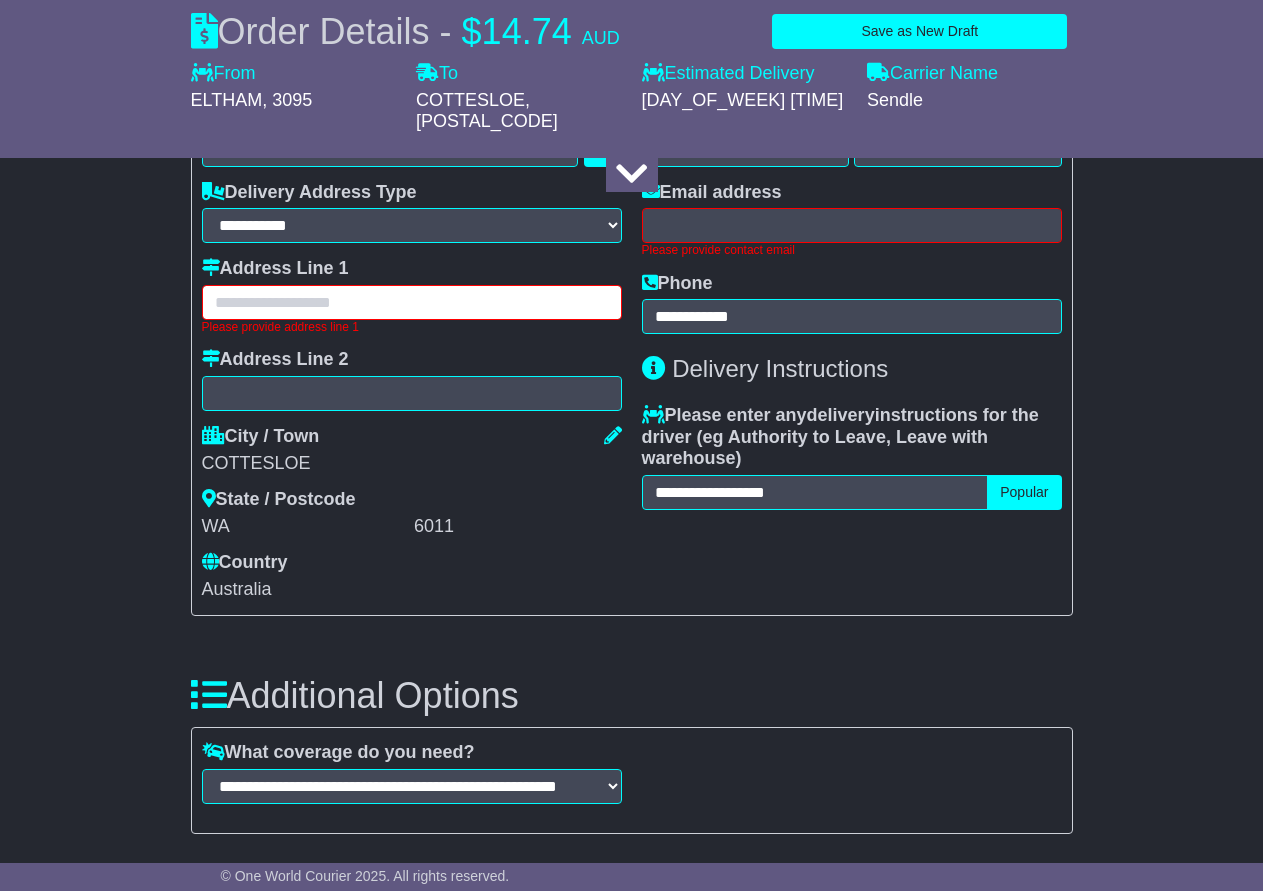 click at bounding box center (412, 302) 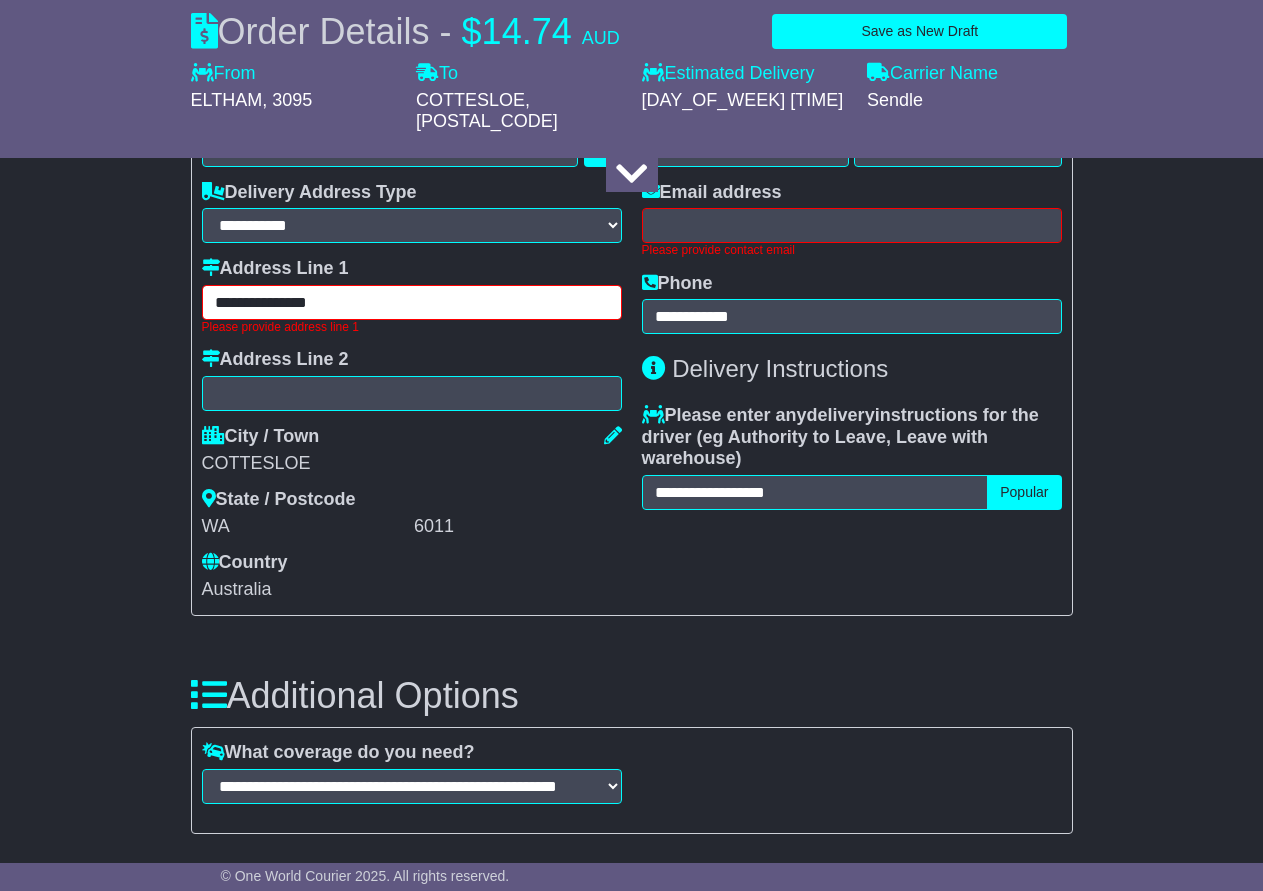 type on "**********" 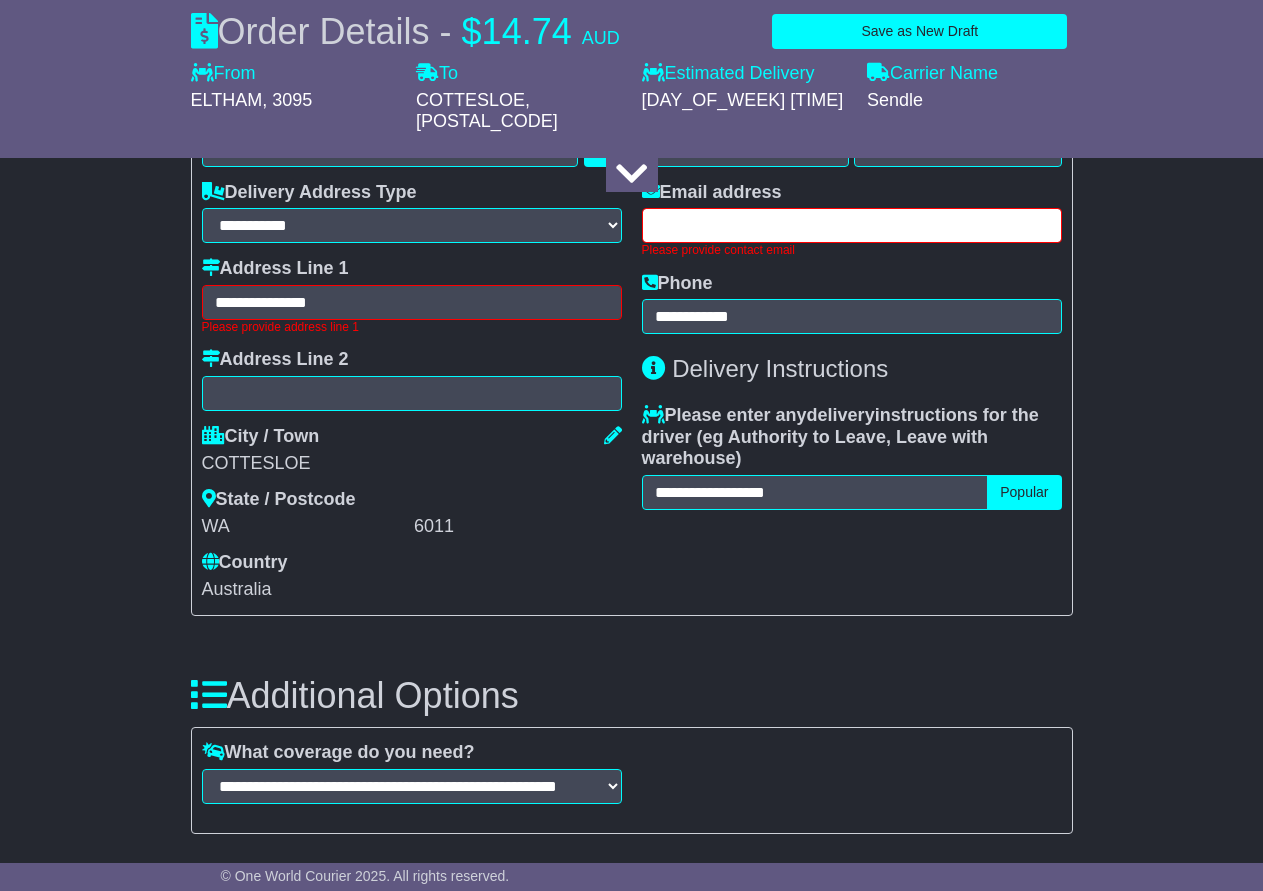 click at bounding box center [852, 225] 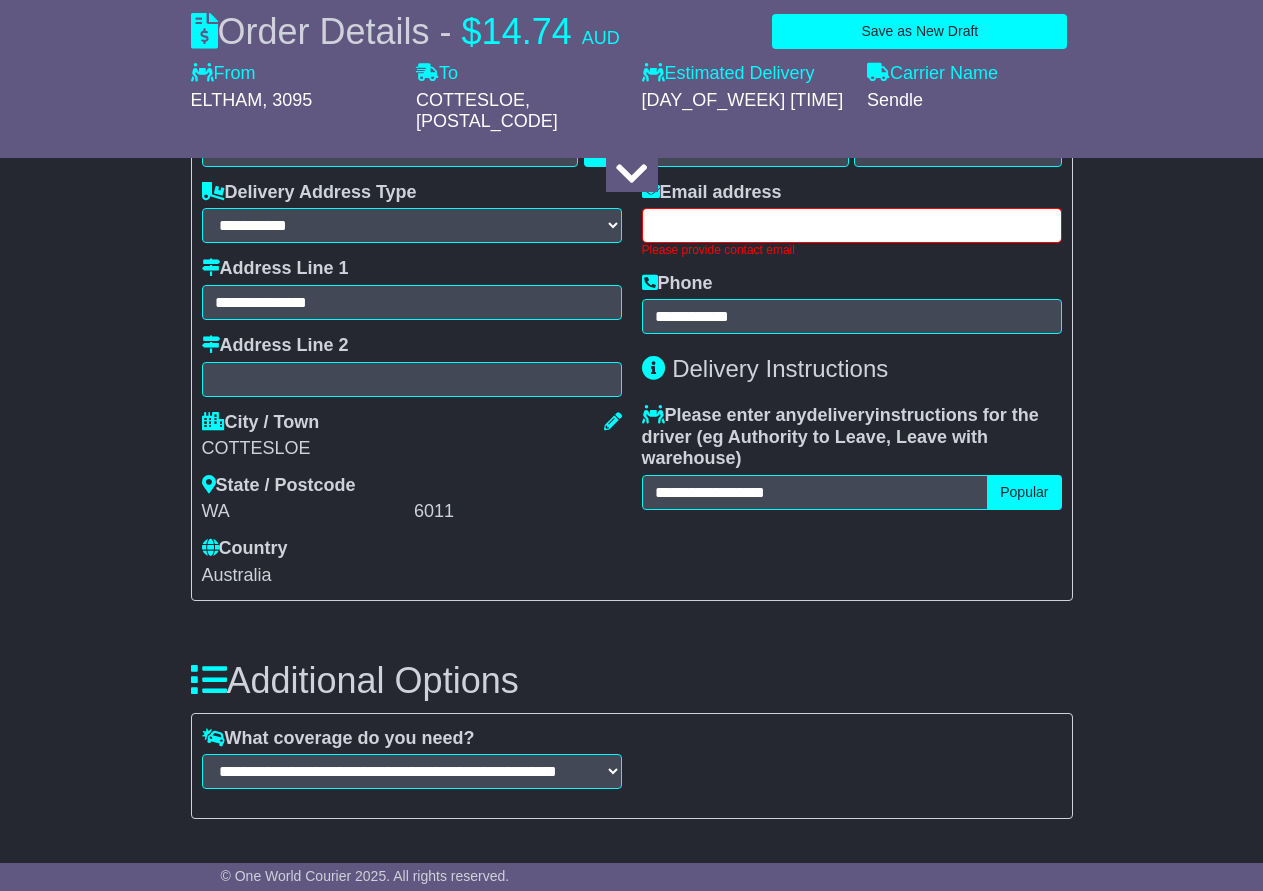 type on "**********" 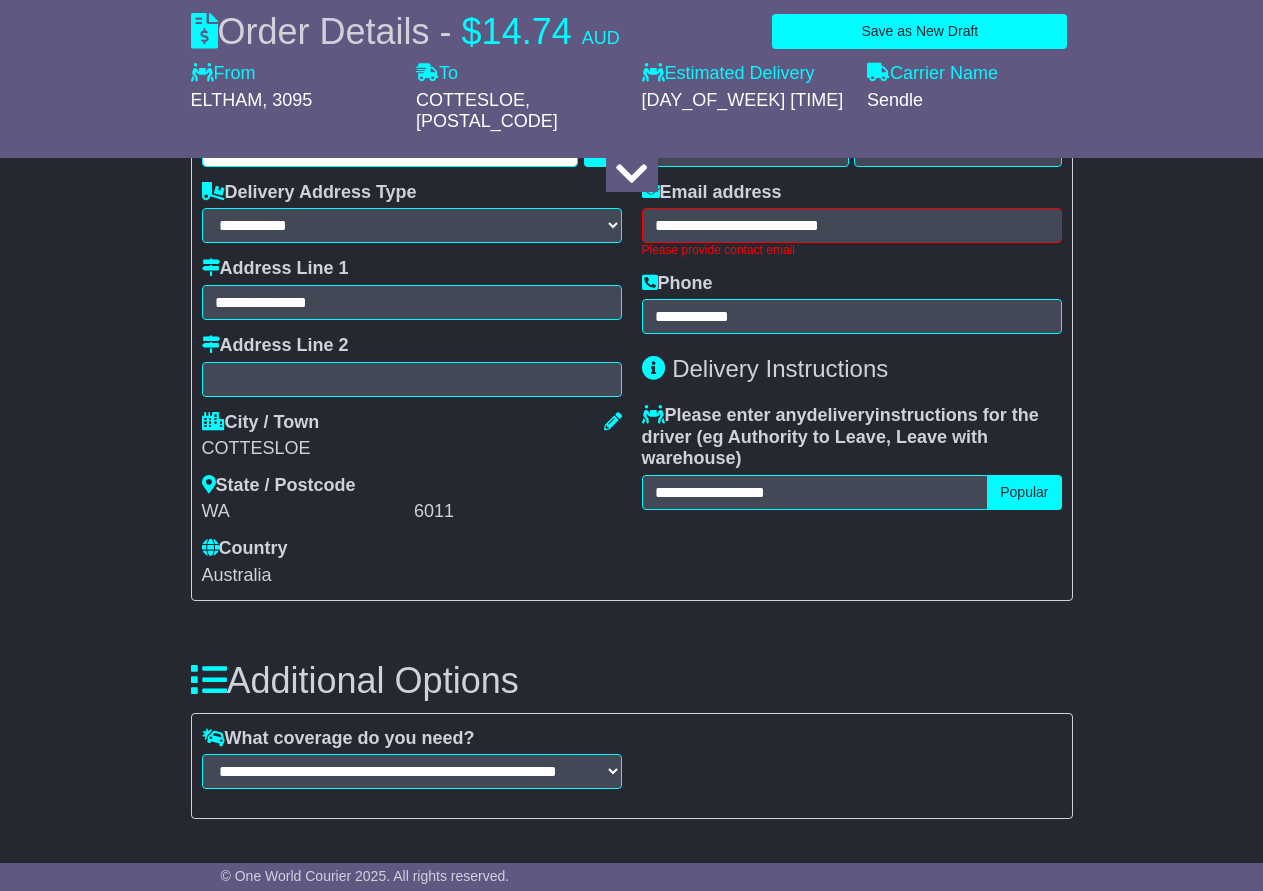 type on "**********" 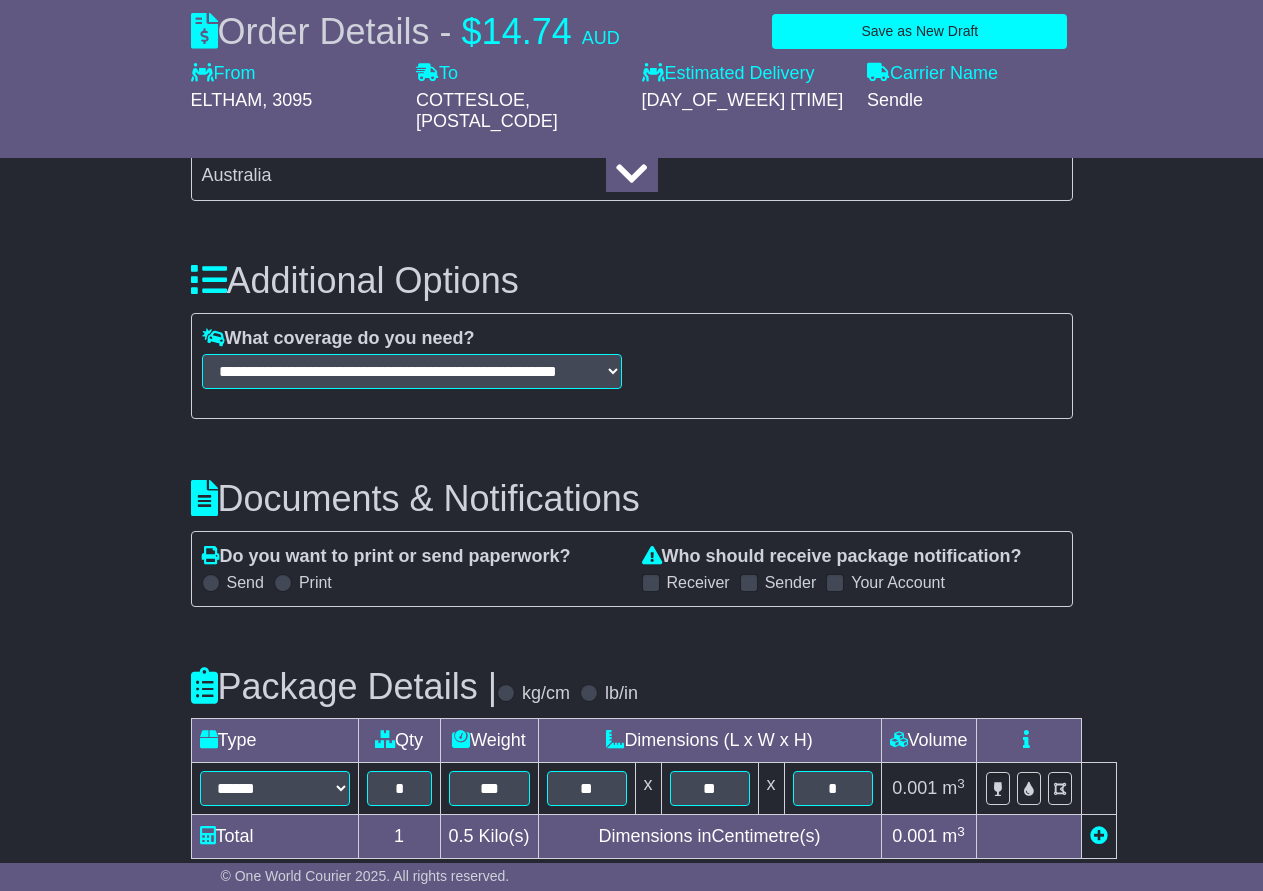 scroll, scrollTop: 2082, scrollLeft: 0, axis: vertical 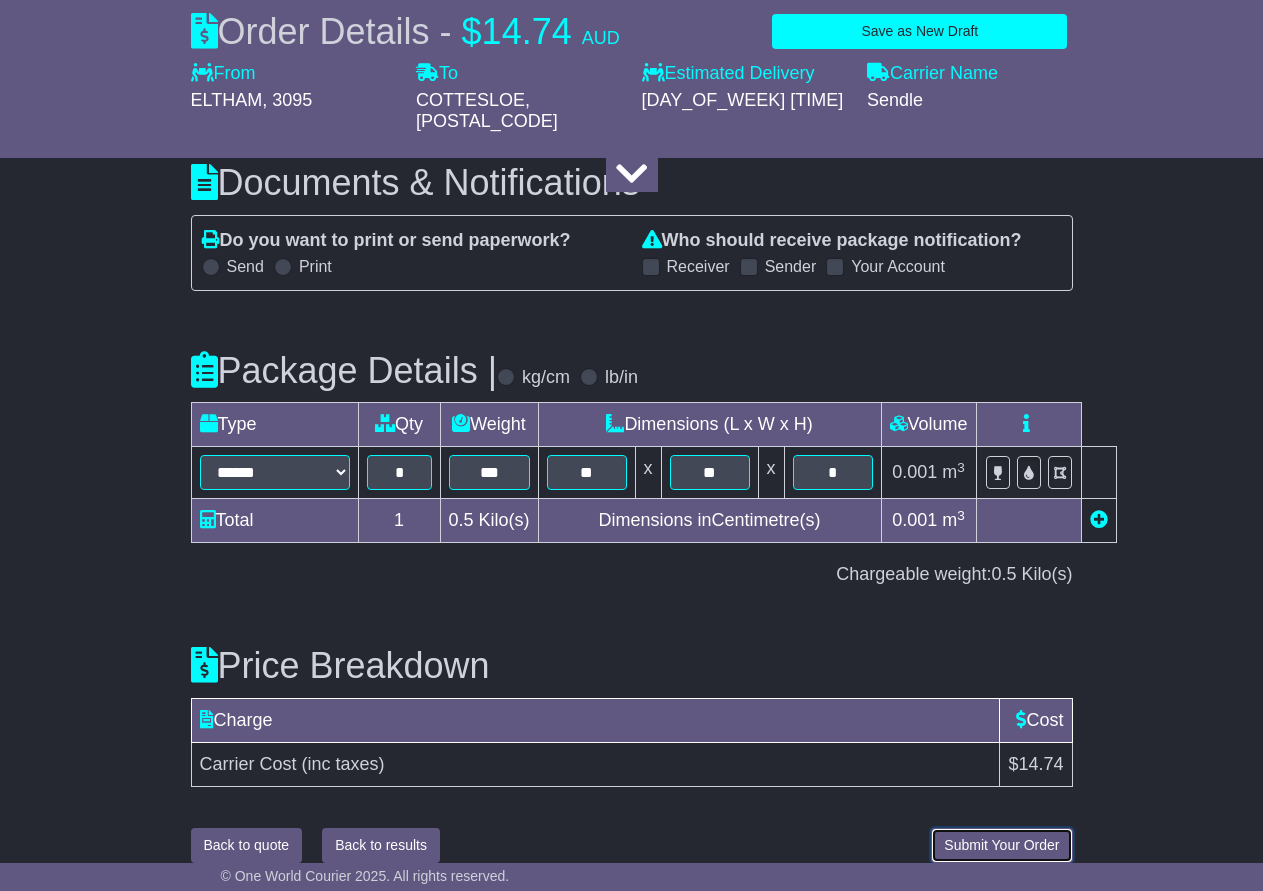 click on "Submit Your Order" at bounding box center (1001, 845) 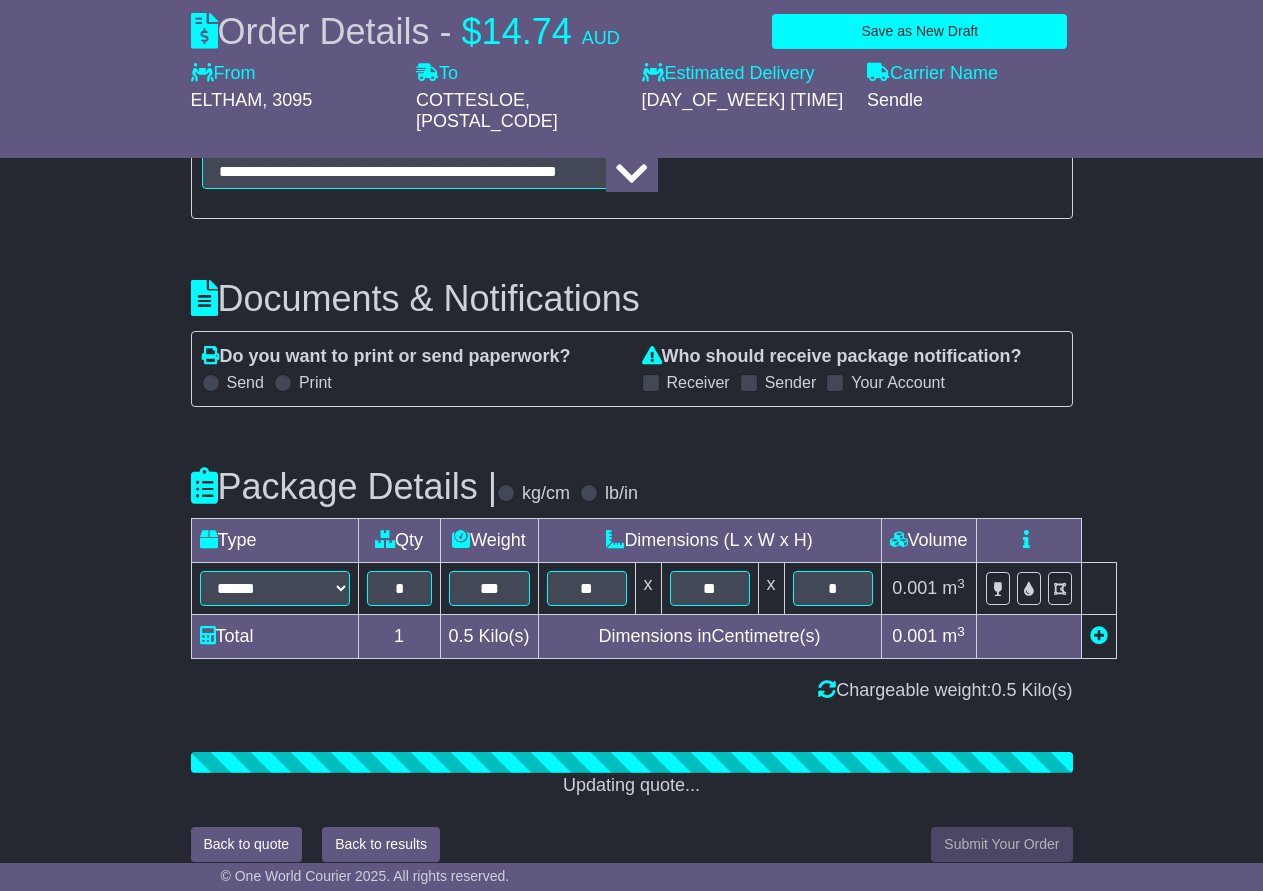 scroll, scrollTop: 2082, scrollLeft: 0, axis: vertical 